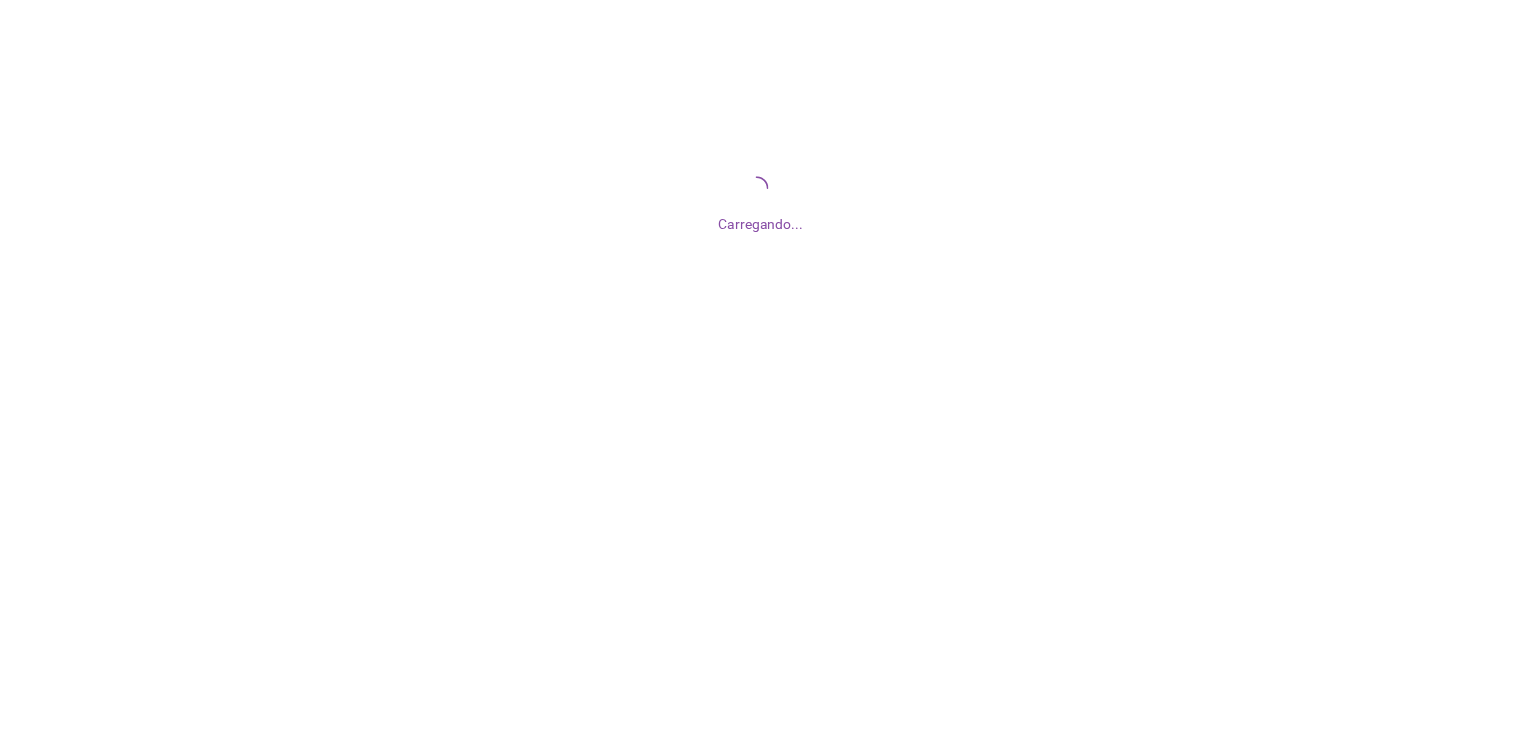 scroll, scrollTop: 0, scrollLeft: 0, axis: both 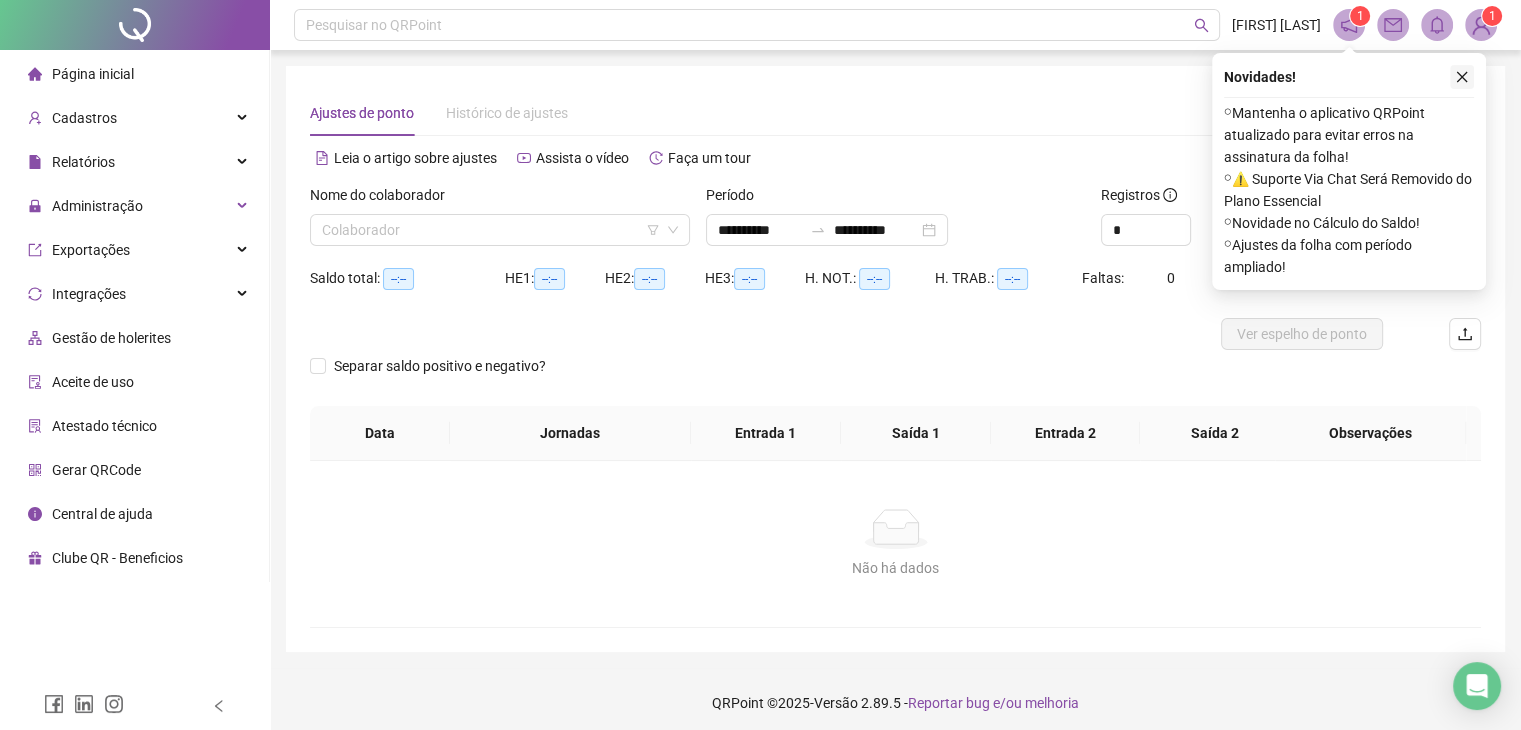 click 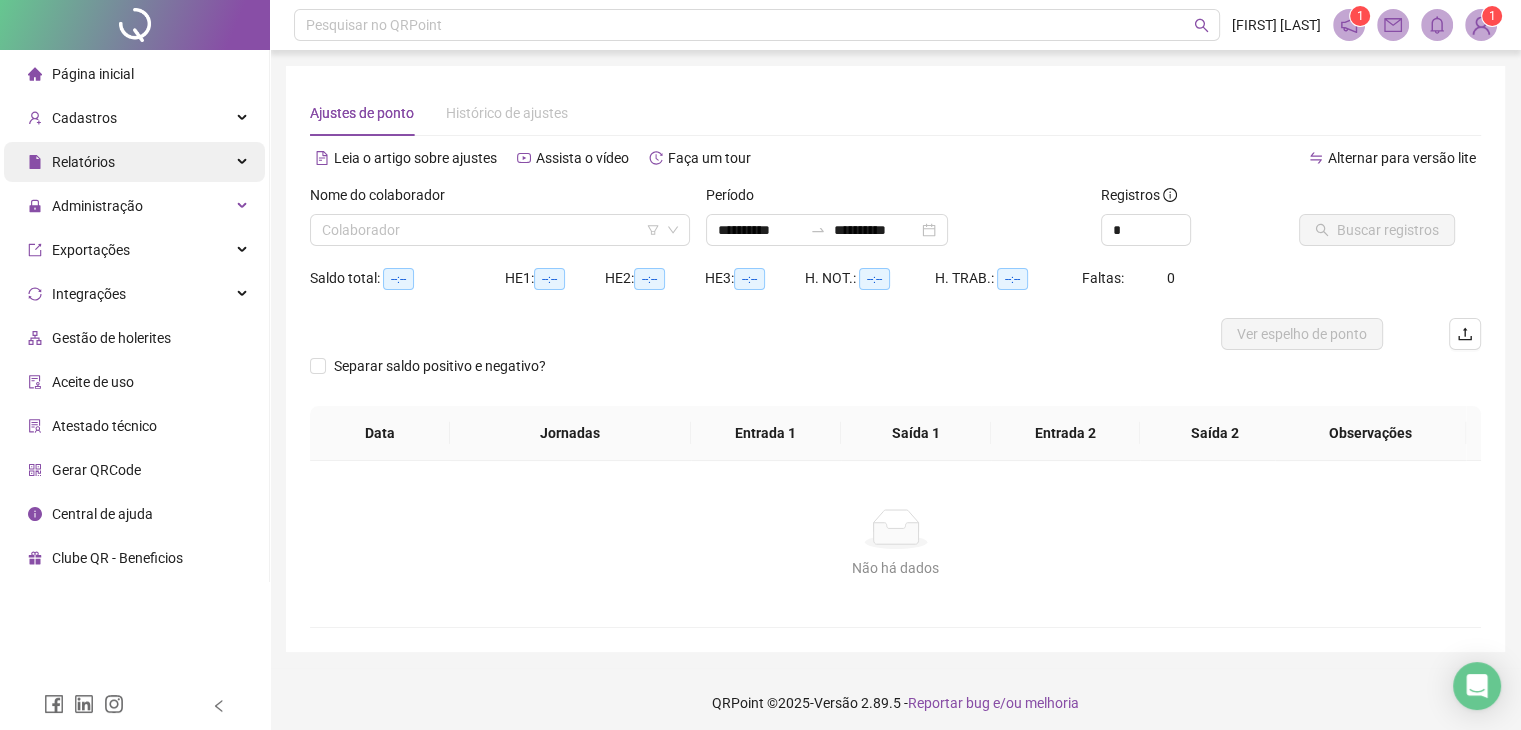 click on "Relatórios" at bounding box center (134, 162) 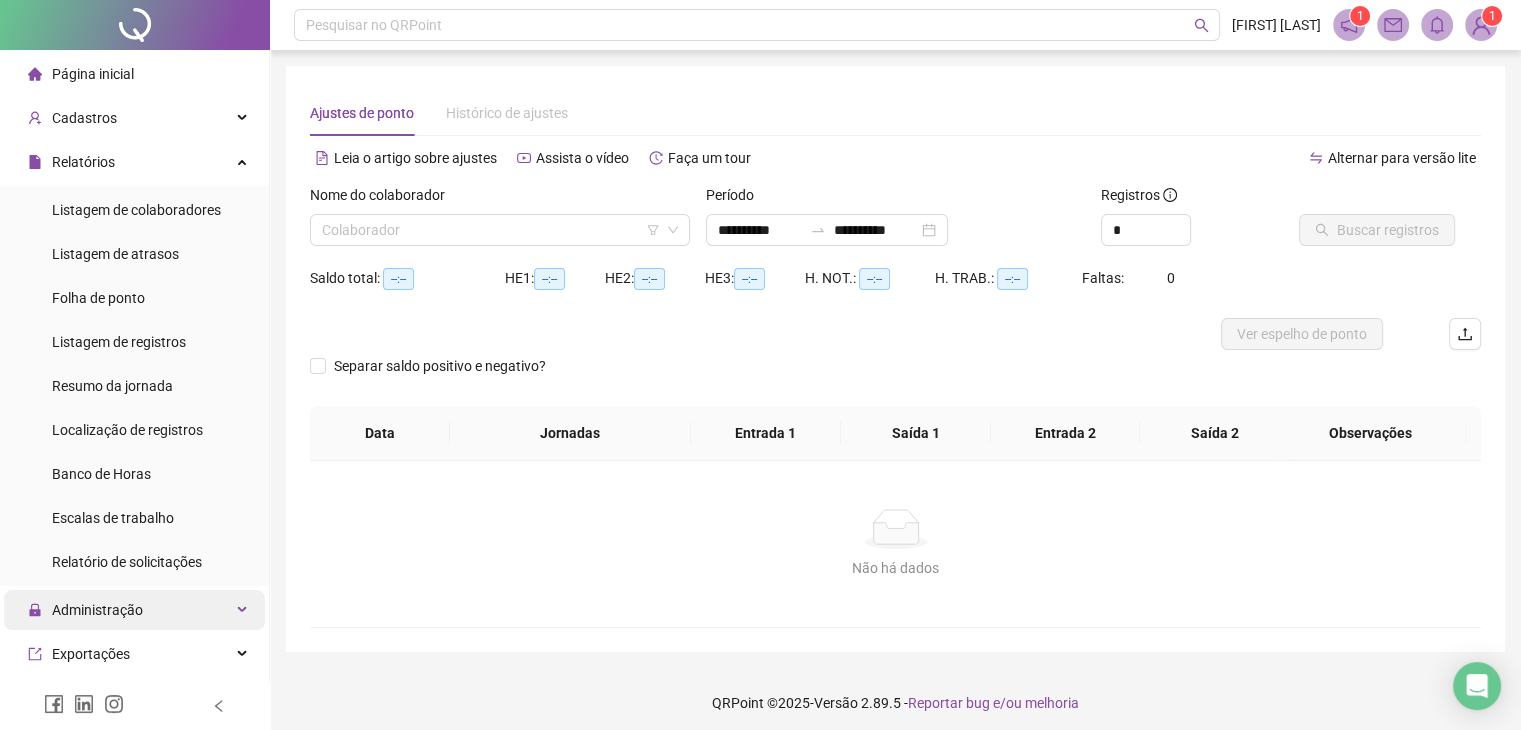 click on "Administração" at bounding box center [134, 610] 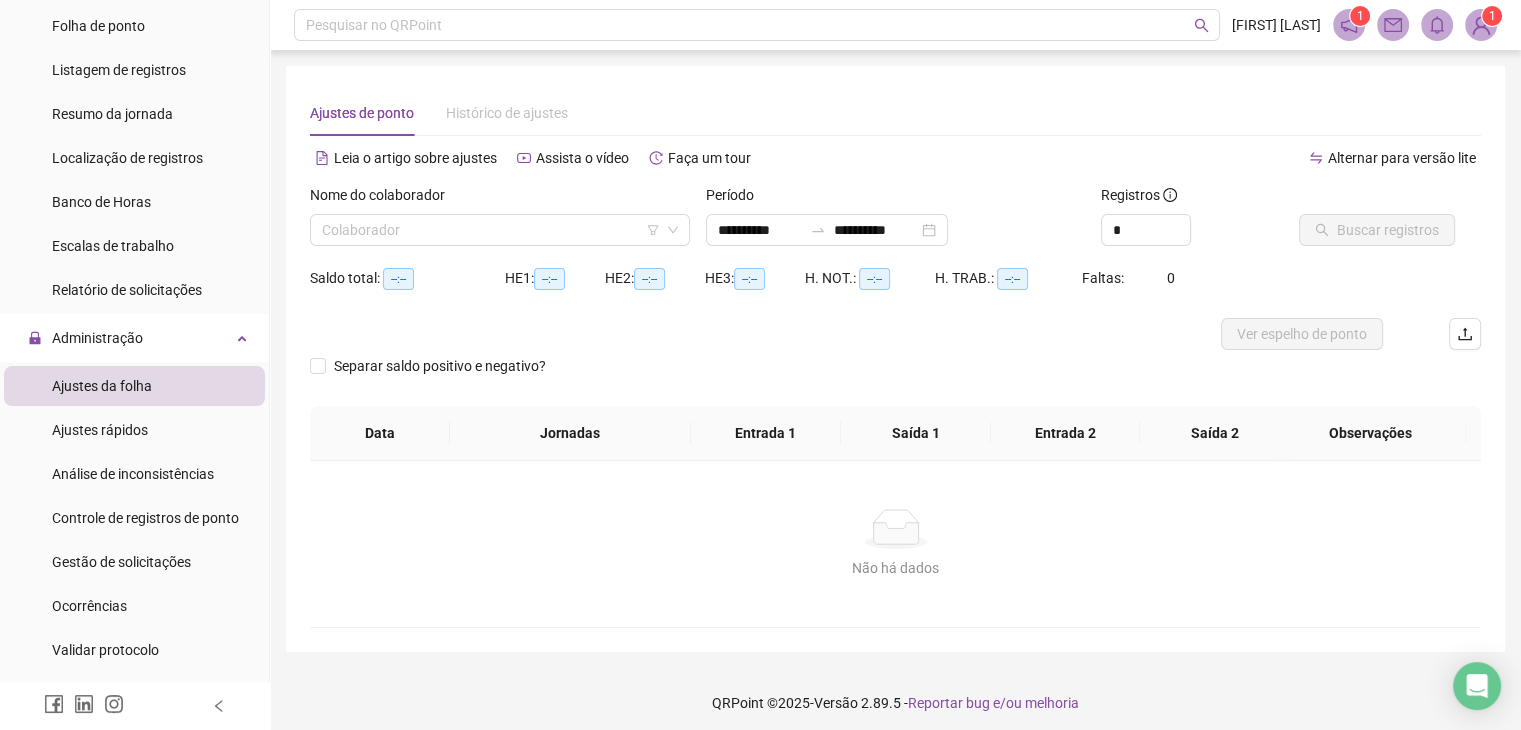 scroll, scrollTop: 274, scrollLeft: 0, axis: vertical 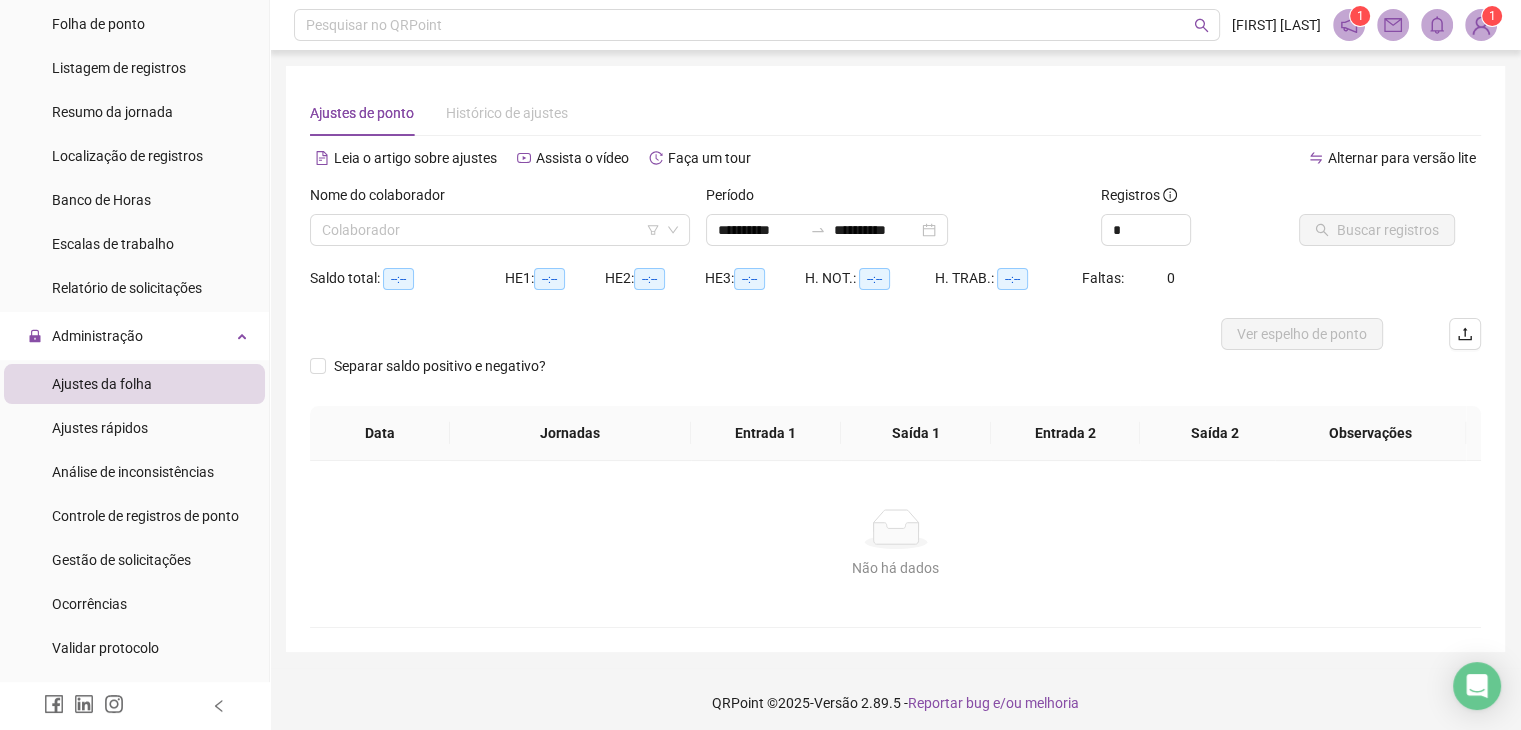 click on "Ajustes da folha" at bounding box center (134, 384) 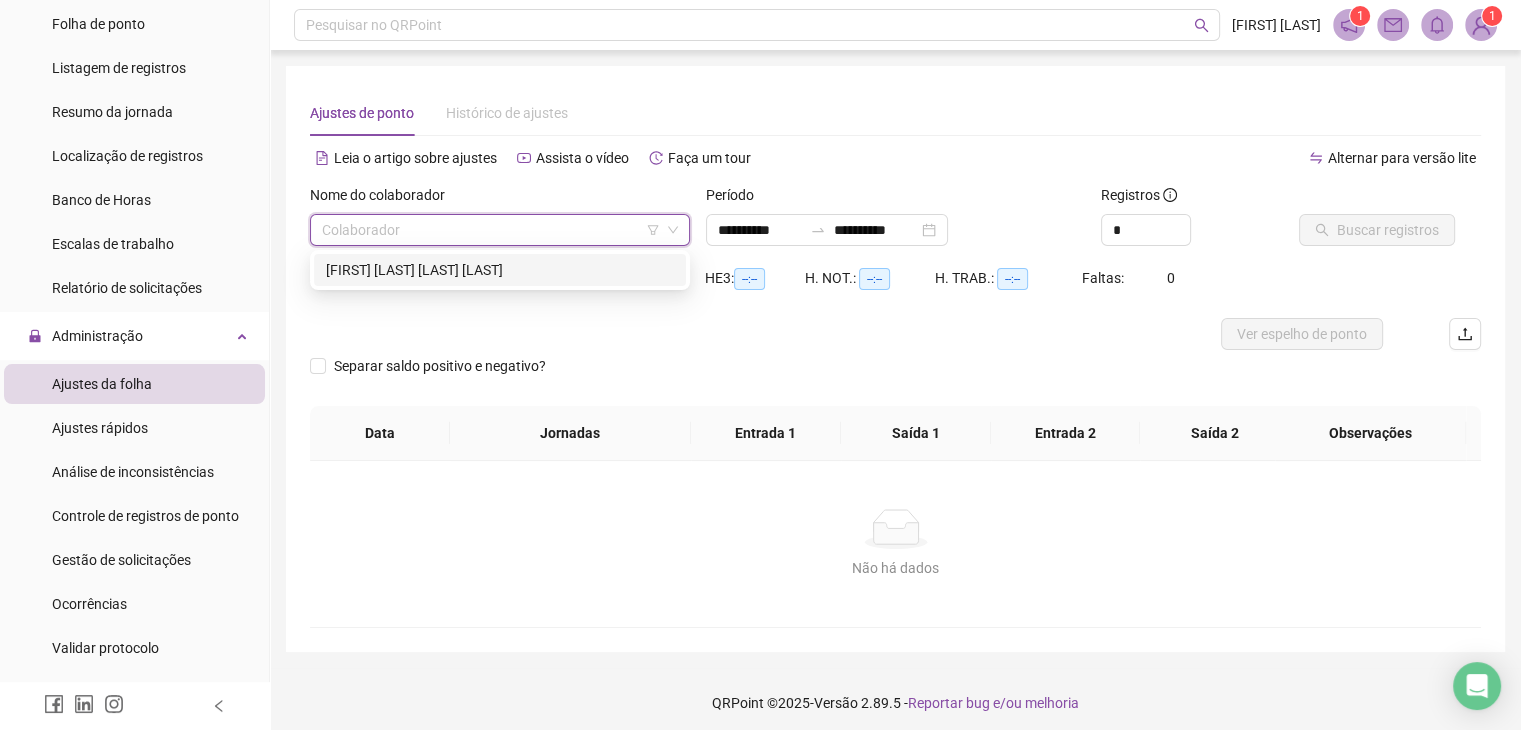 click at bounding box center (491, 230) 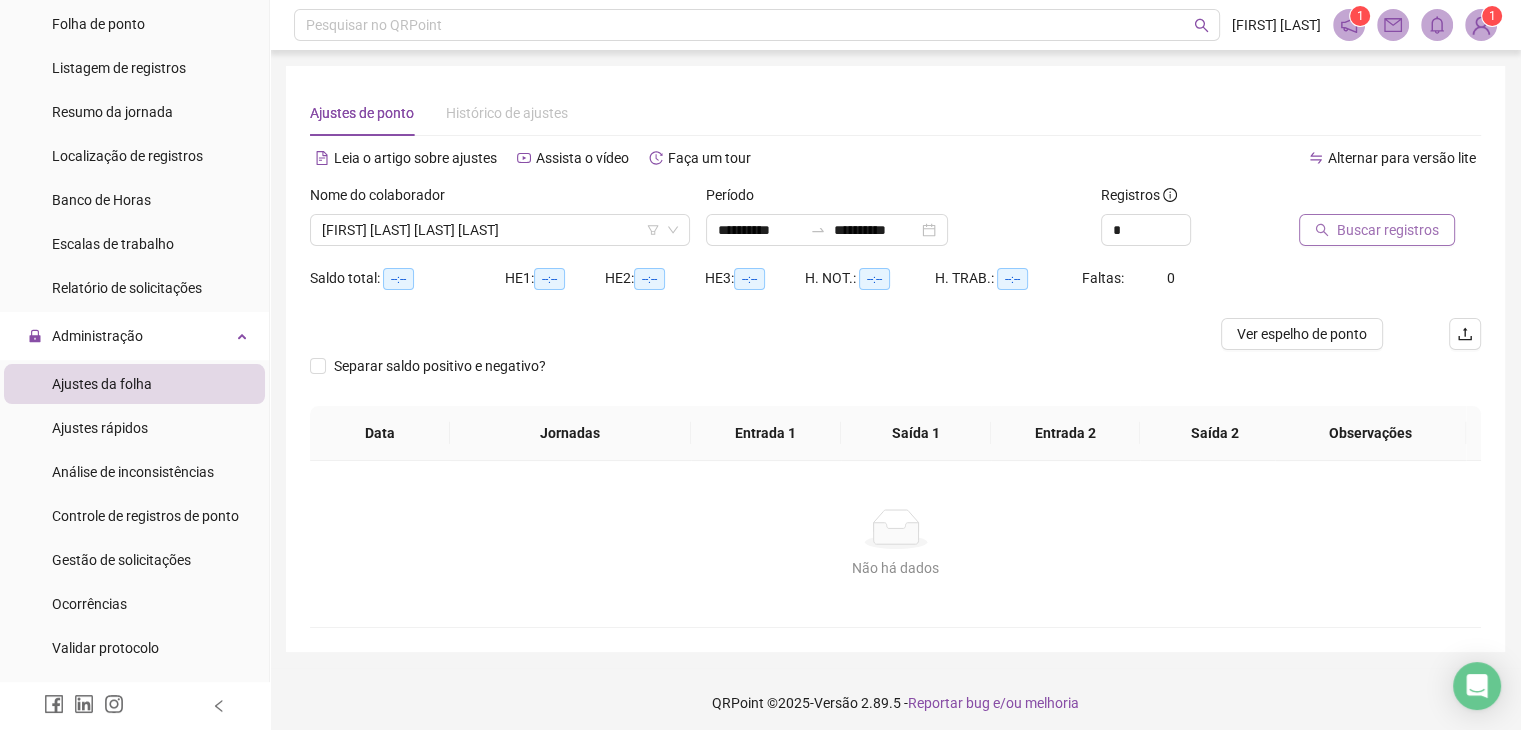 click on "Buscar registros" at bounding box center (1388, 230) 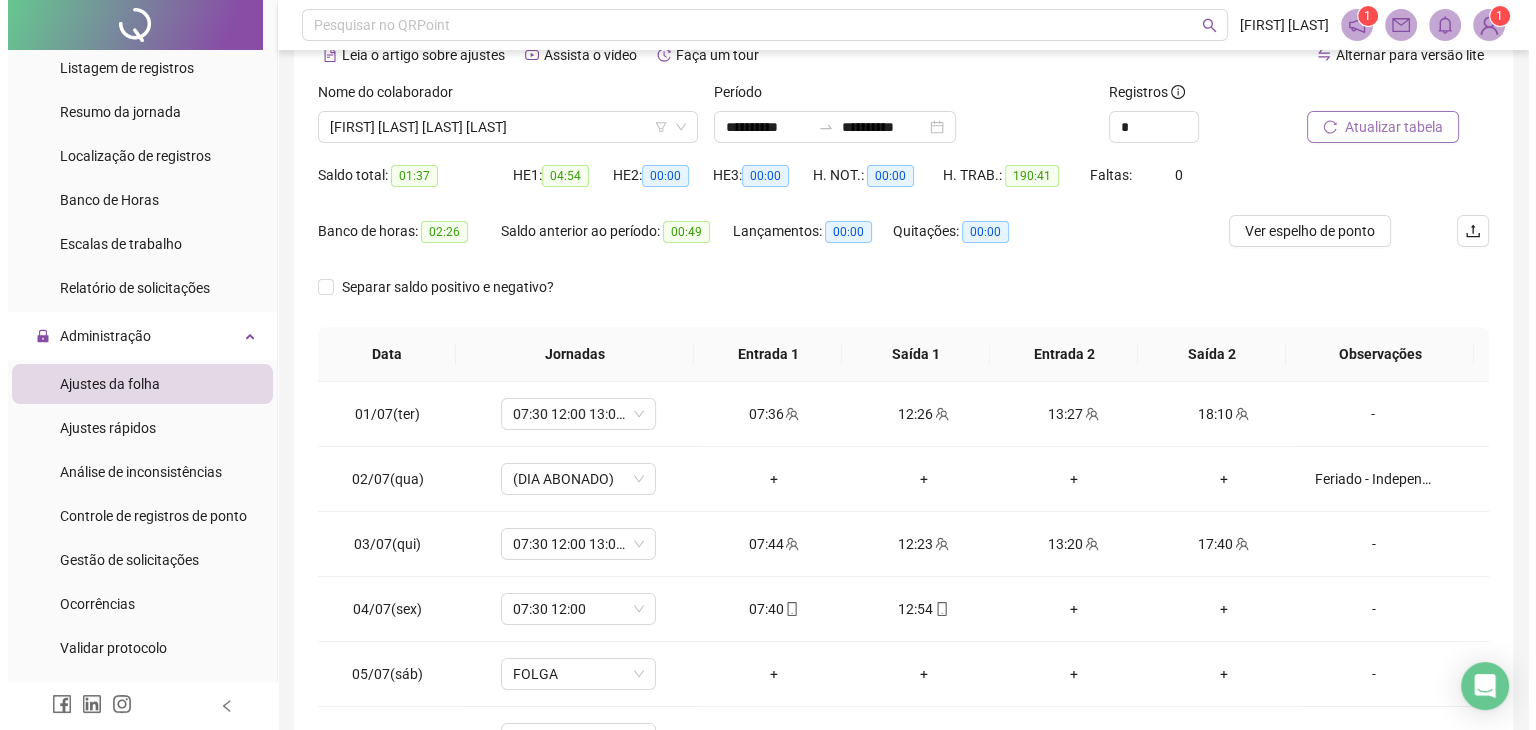 scroll, scrollTop: 0, scrollLeft: 0, axis: both 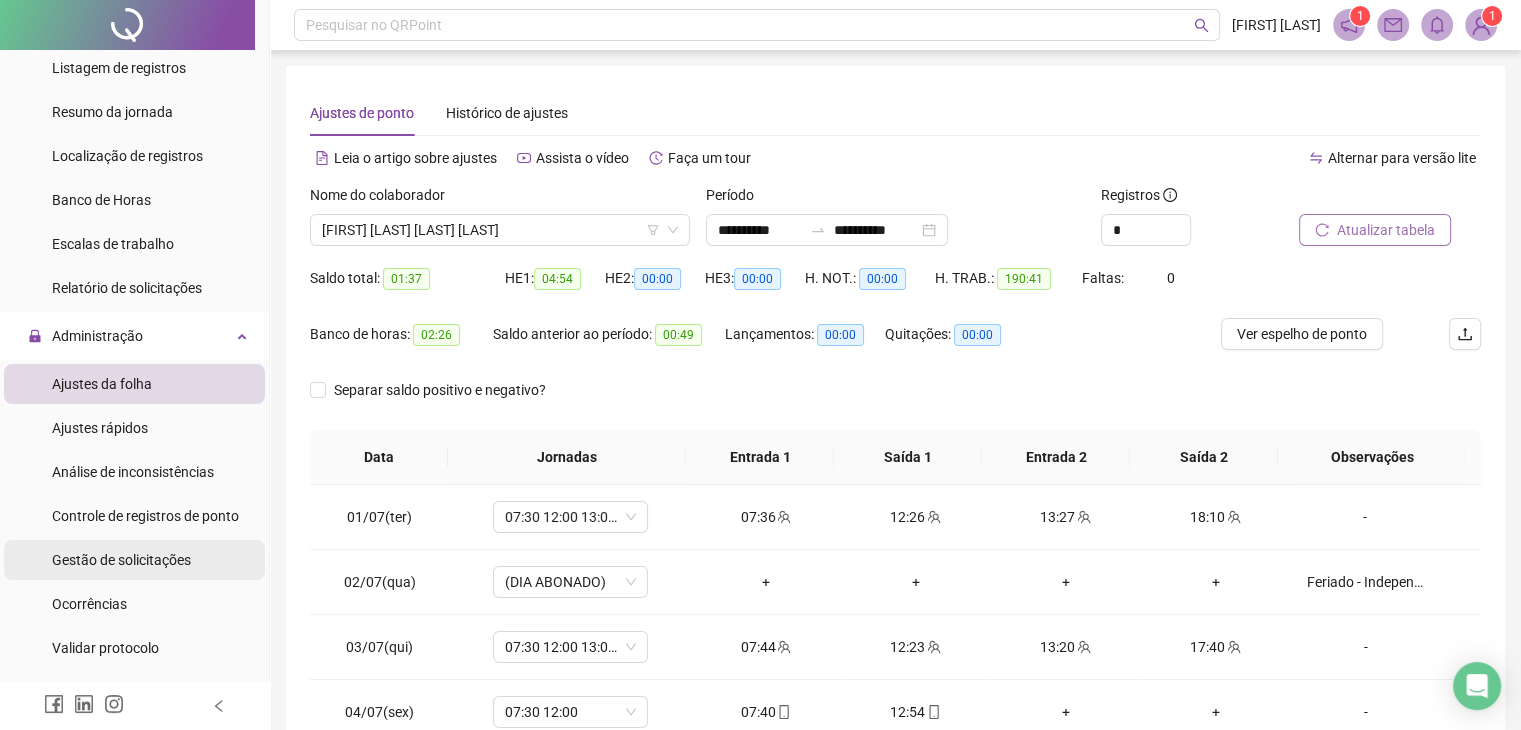 click on "Gestão de solicitações" at bounding box center [121, 560] 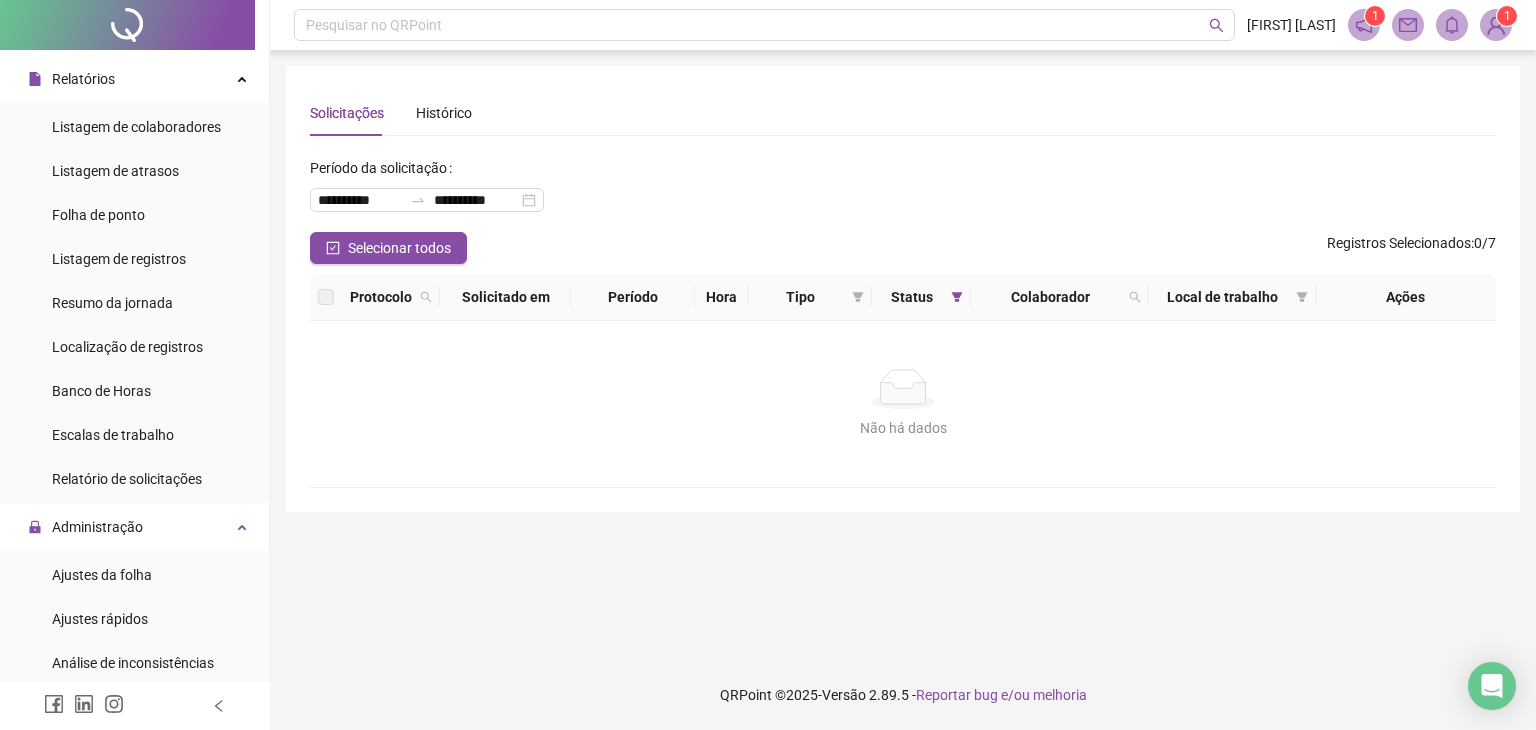 scroll, scrollTop: 76, scrollLeft: 0, axis: vertical 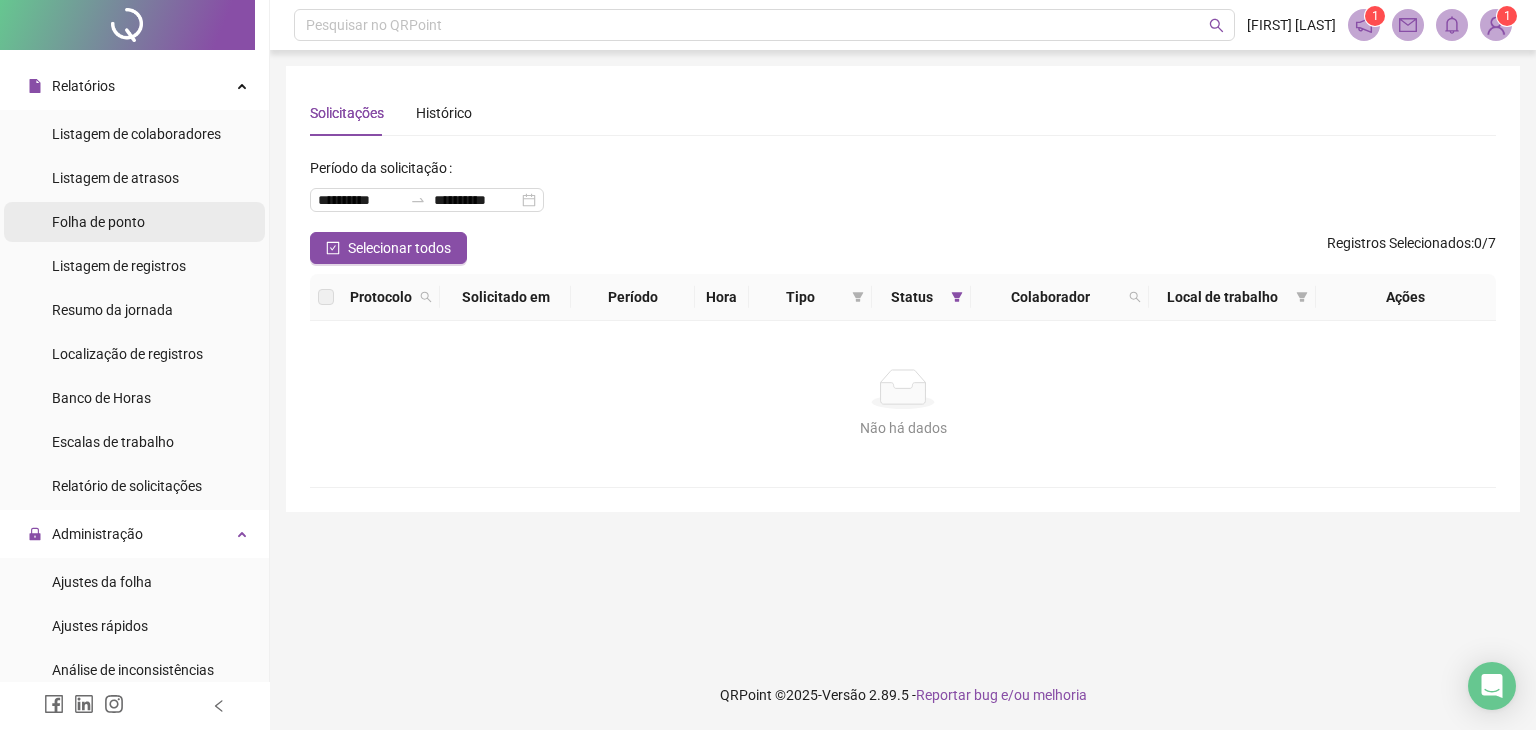 click on "Folha de ponto" at bounding box center (134, 222) 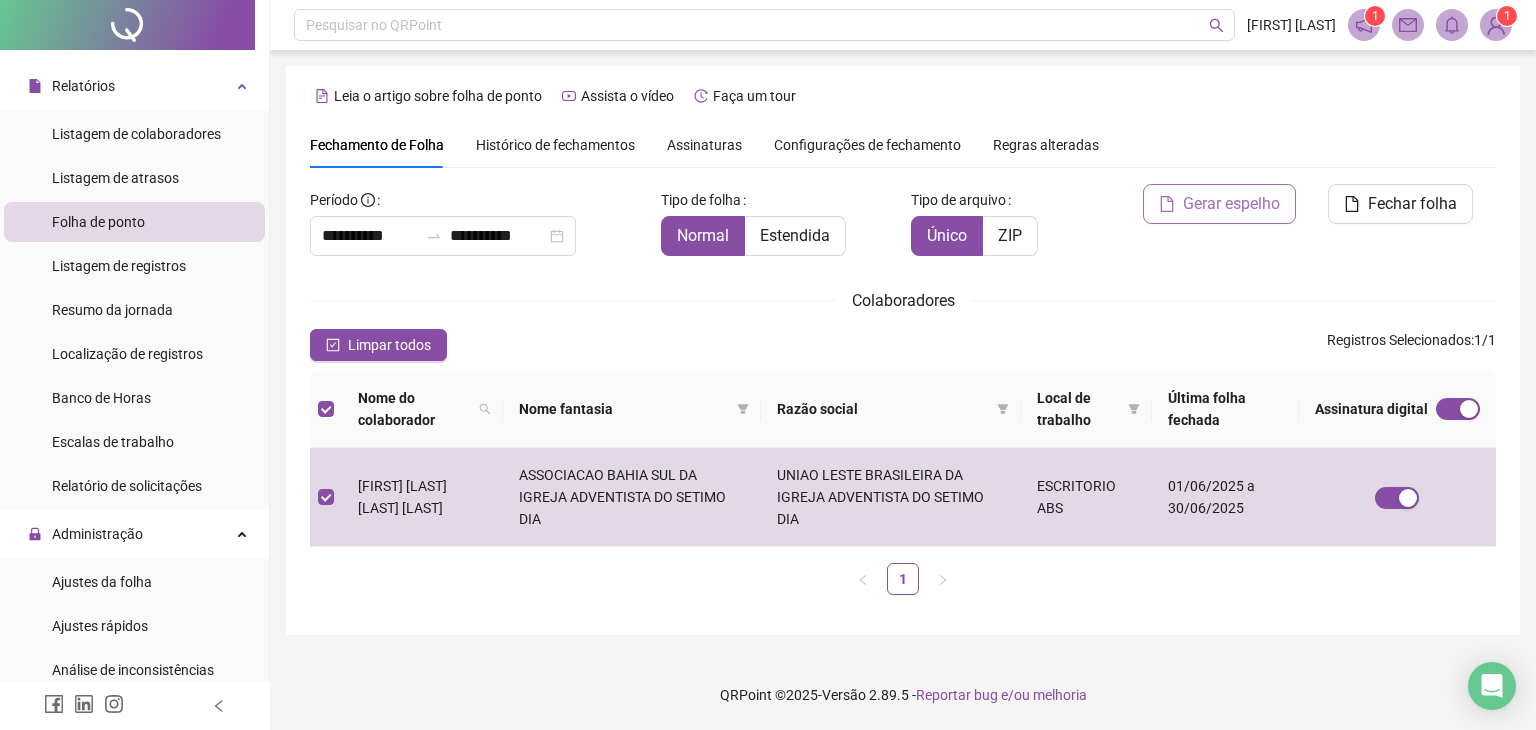 click on "Gerar espelho" at bounding box center [1231, 204] 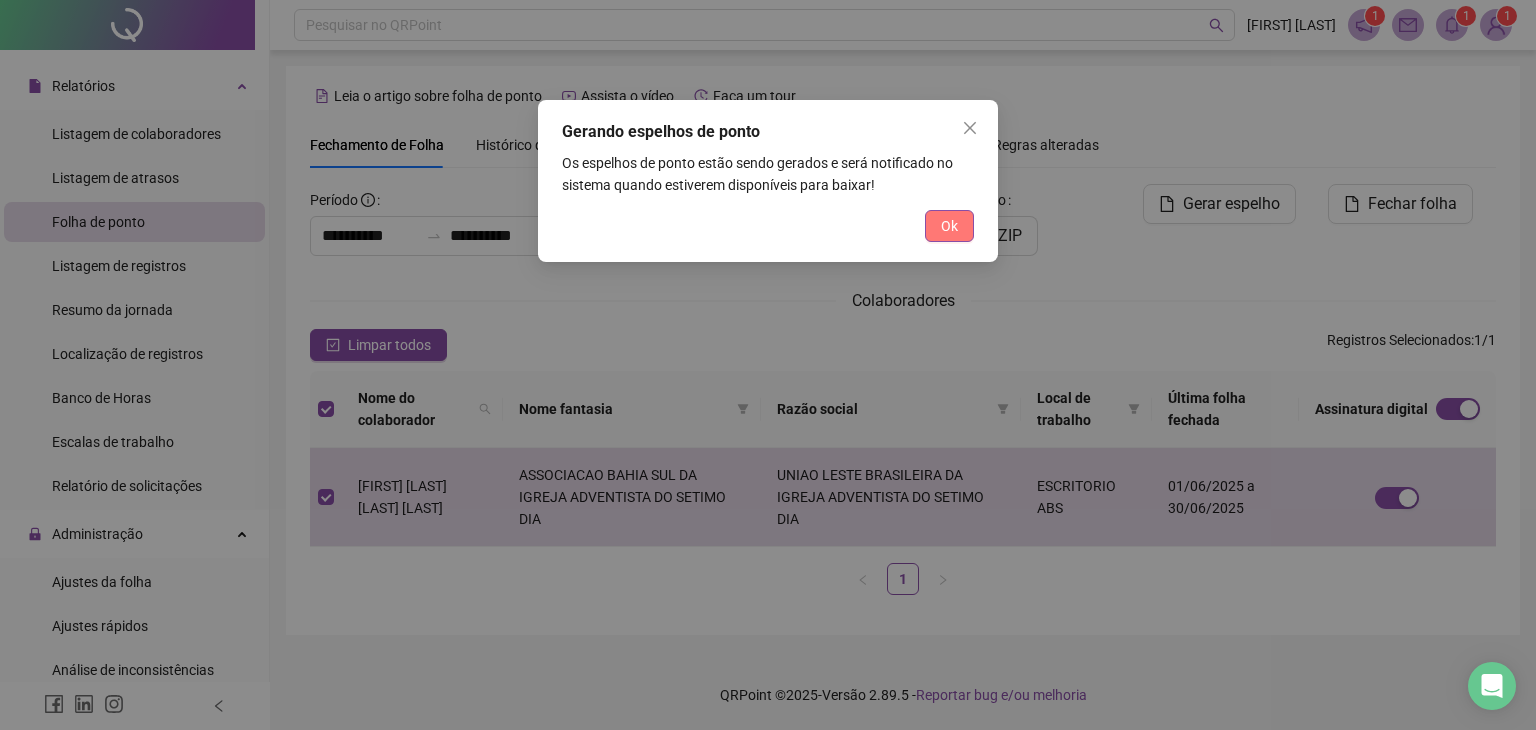 click on "Ok" at bounding box center (949, 226) 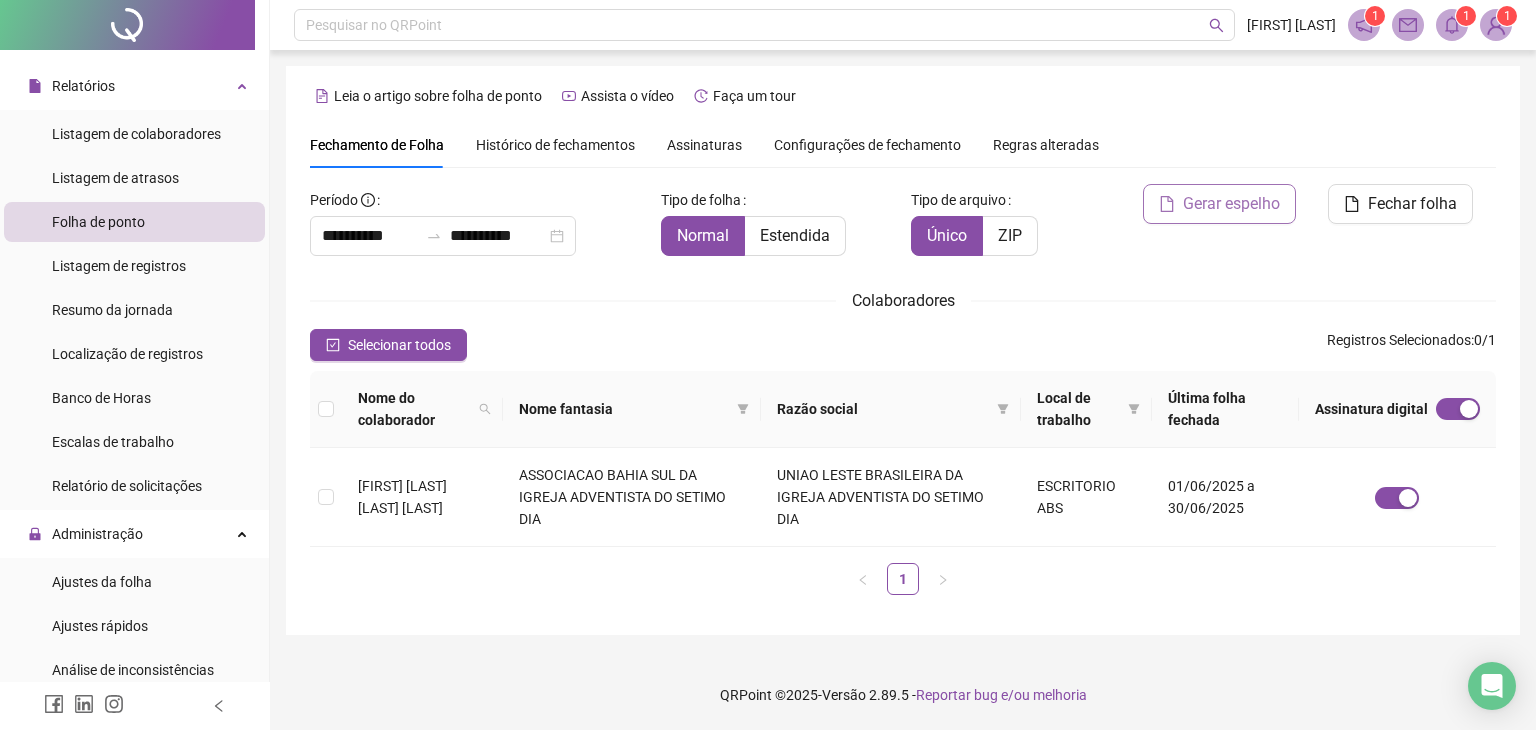 click on "Gerar espelho" at bounding box center [1219, 204] 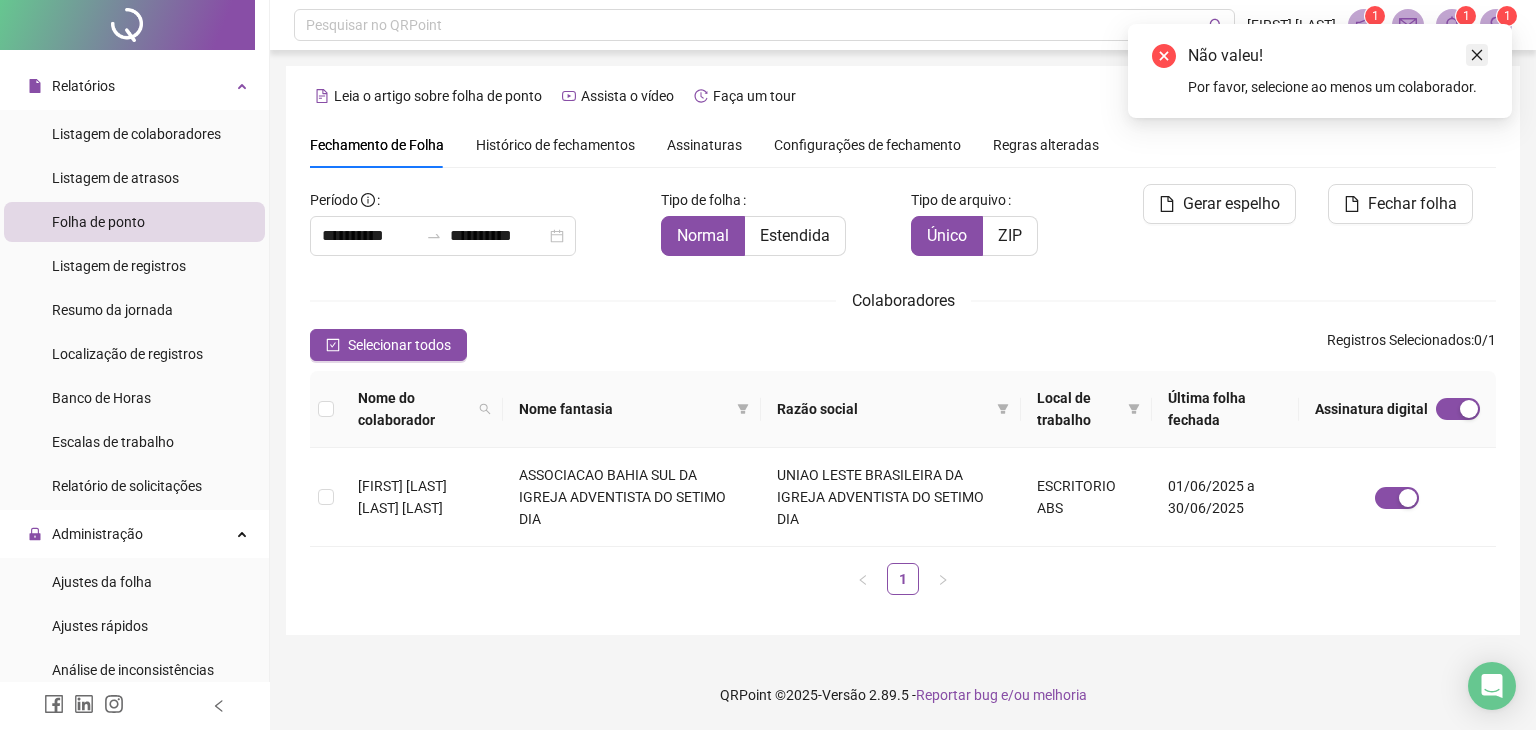 click 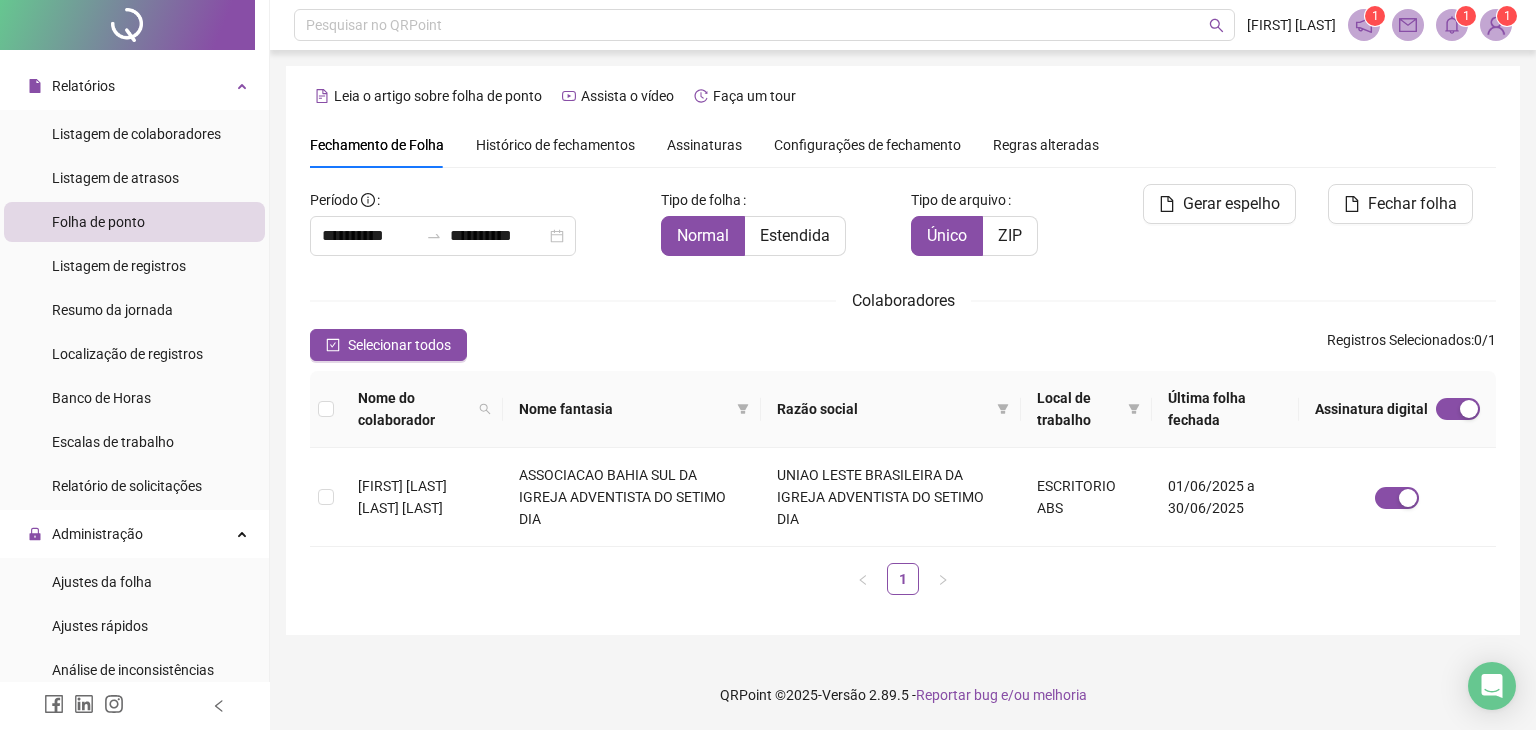 click 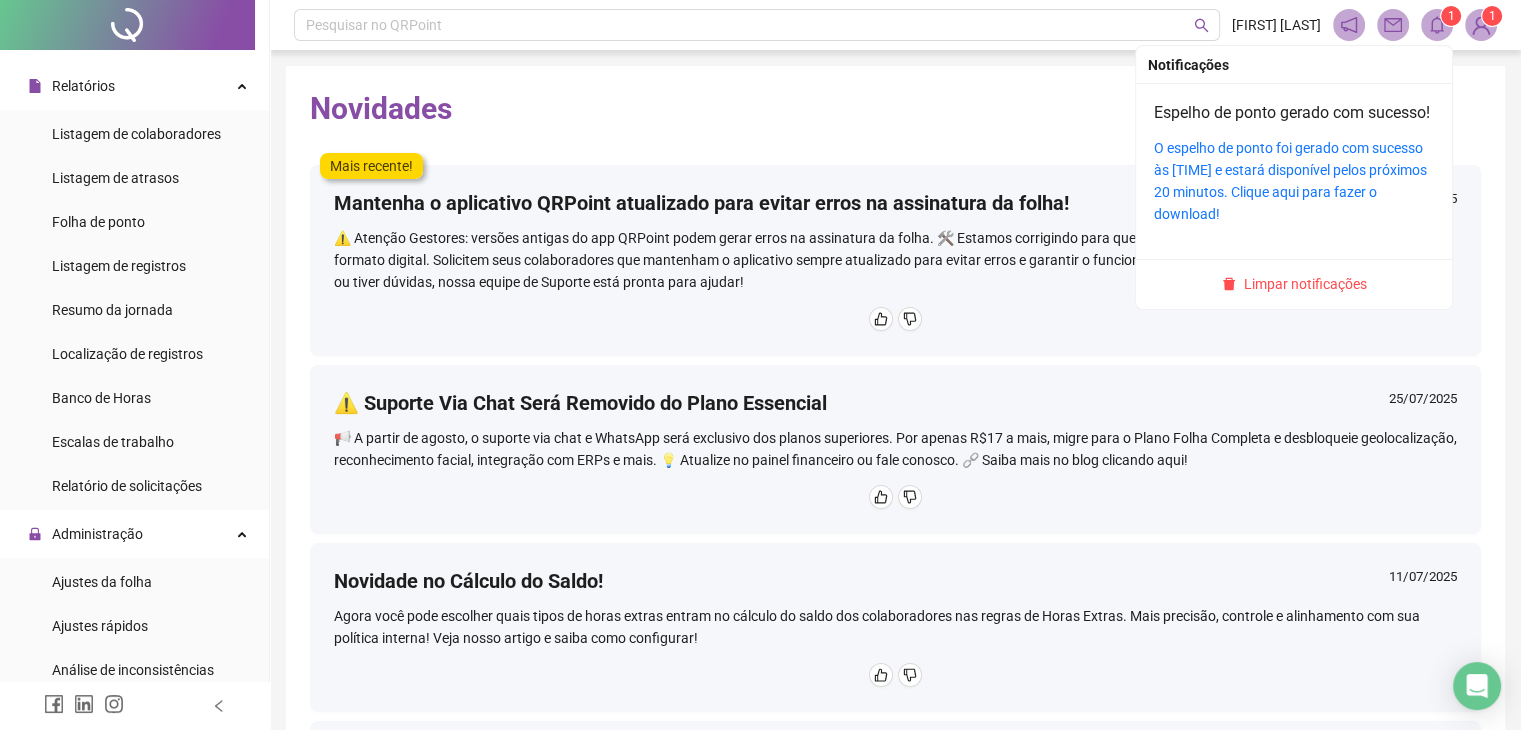 click 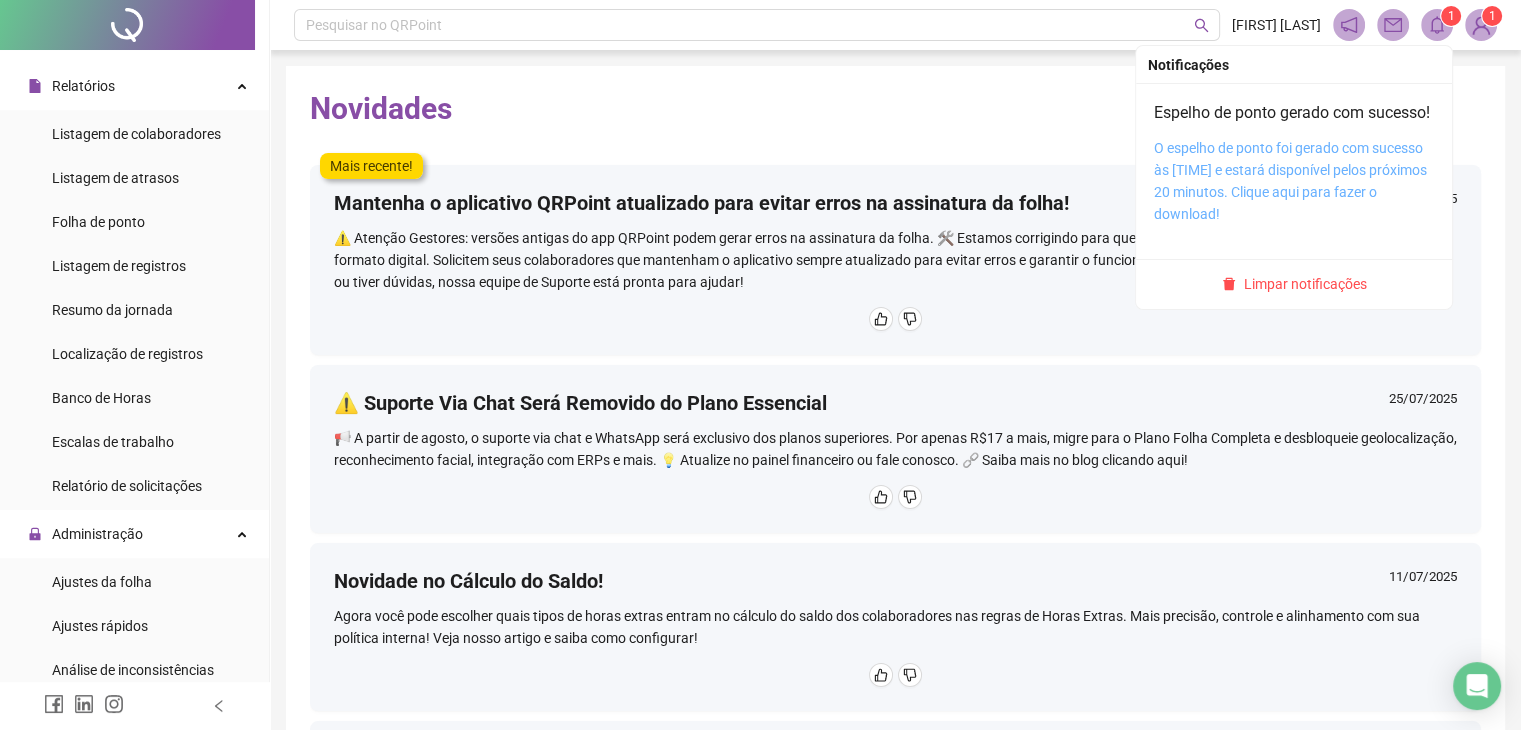 click on "O espelho de ponto foi gerado com sucesso às [TIME] e estará disponível pelos próximos 20 minutos.
Clique aqui para fazer o download!" at bounding box center (1290, 181) 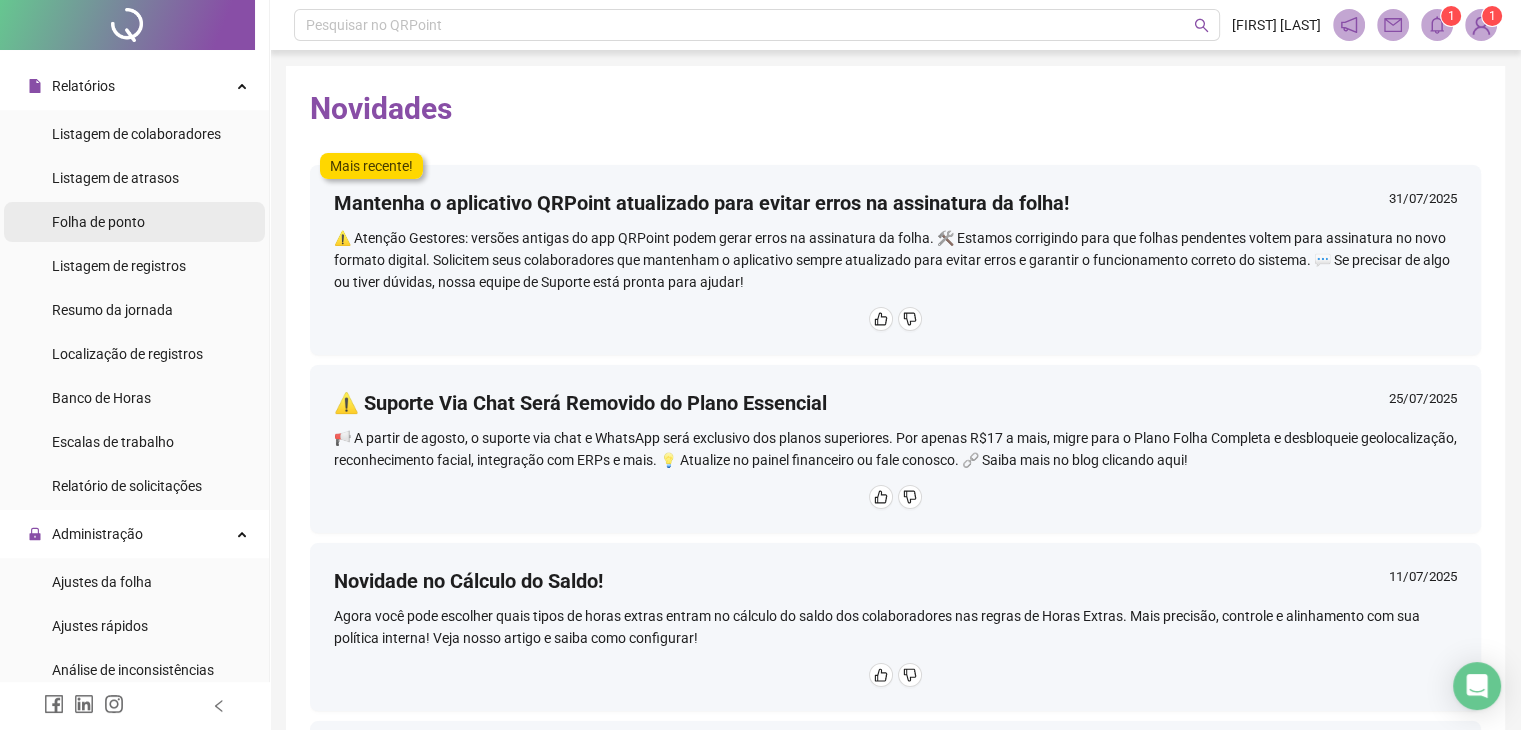 click on "Folha de ponto" at bounding box center [134, 222] 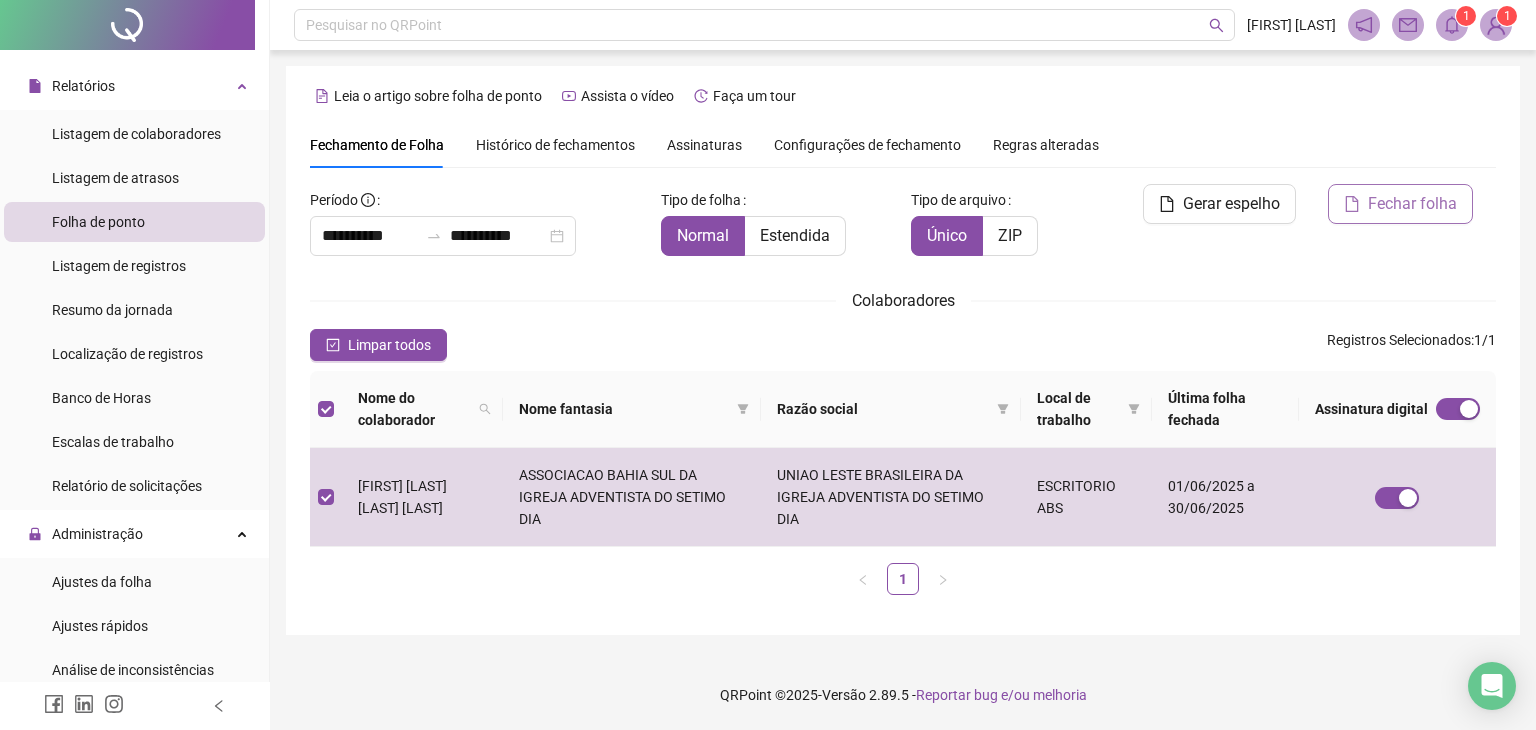 click on "Fechar folha" at bounding box center (1412, 204) 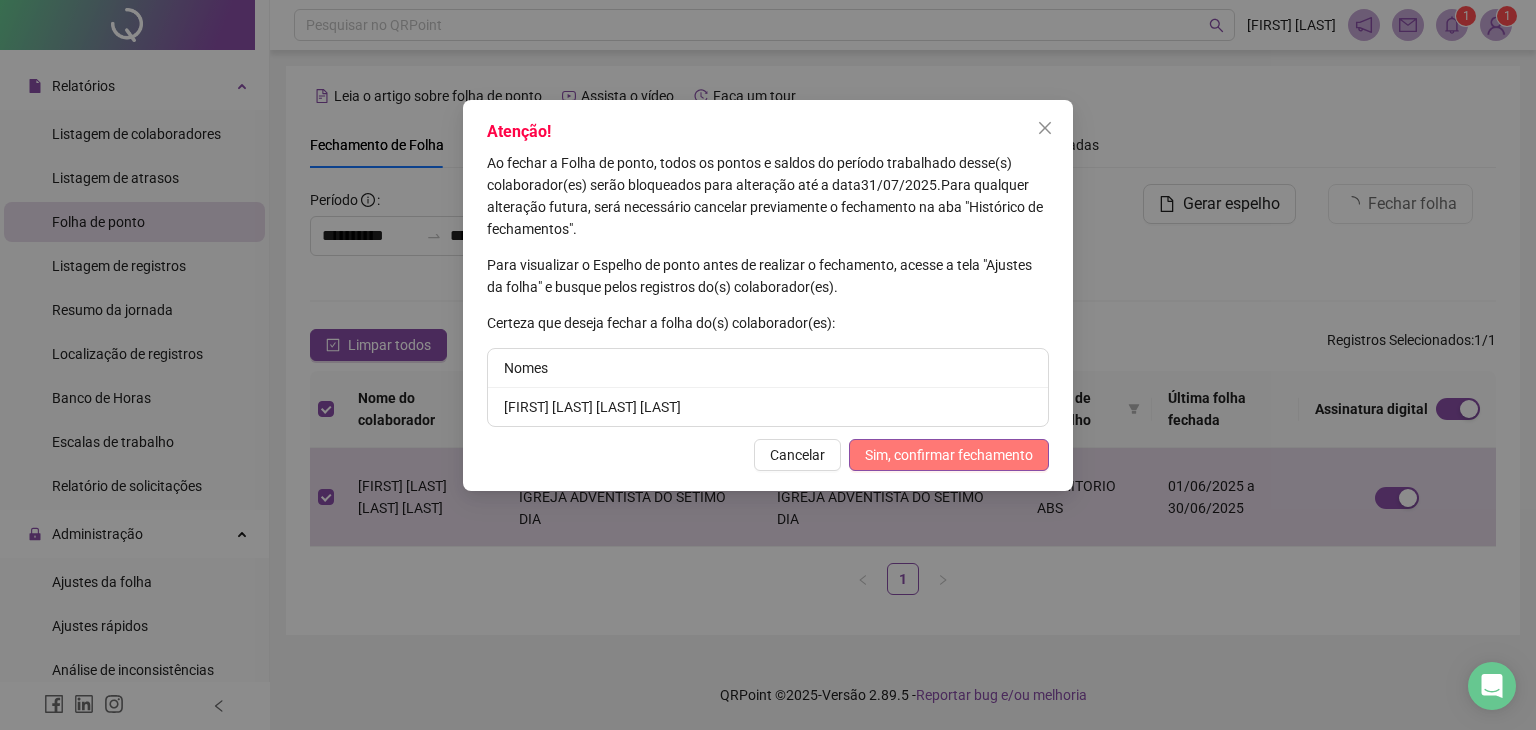 click on "Sim, confirmar fechamento" at bounding box center (949, 455) 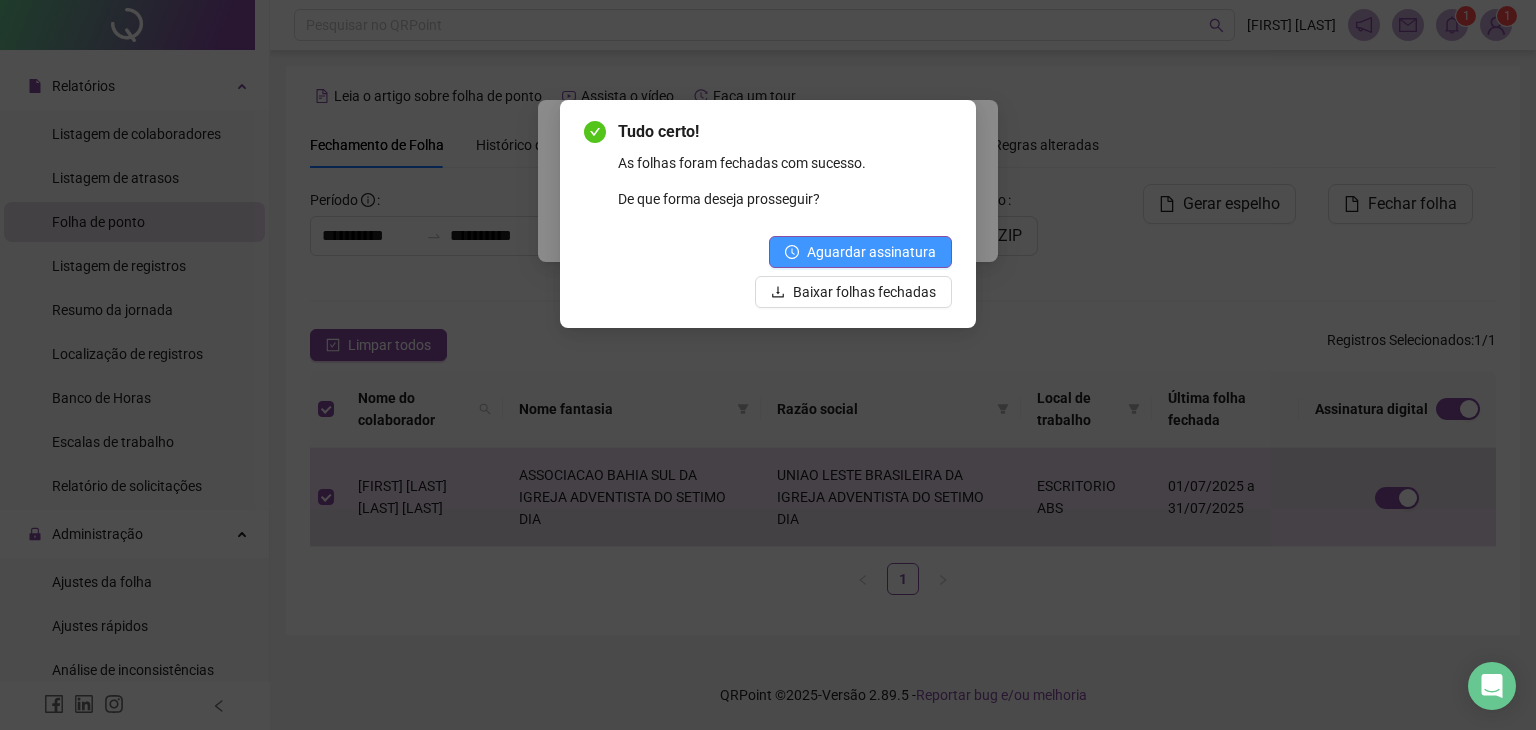 click on "Aguardar assinatura" at bounding box center (871, 252) 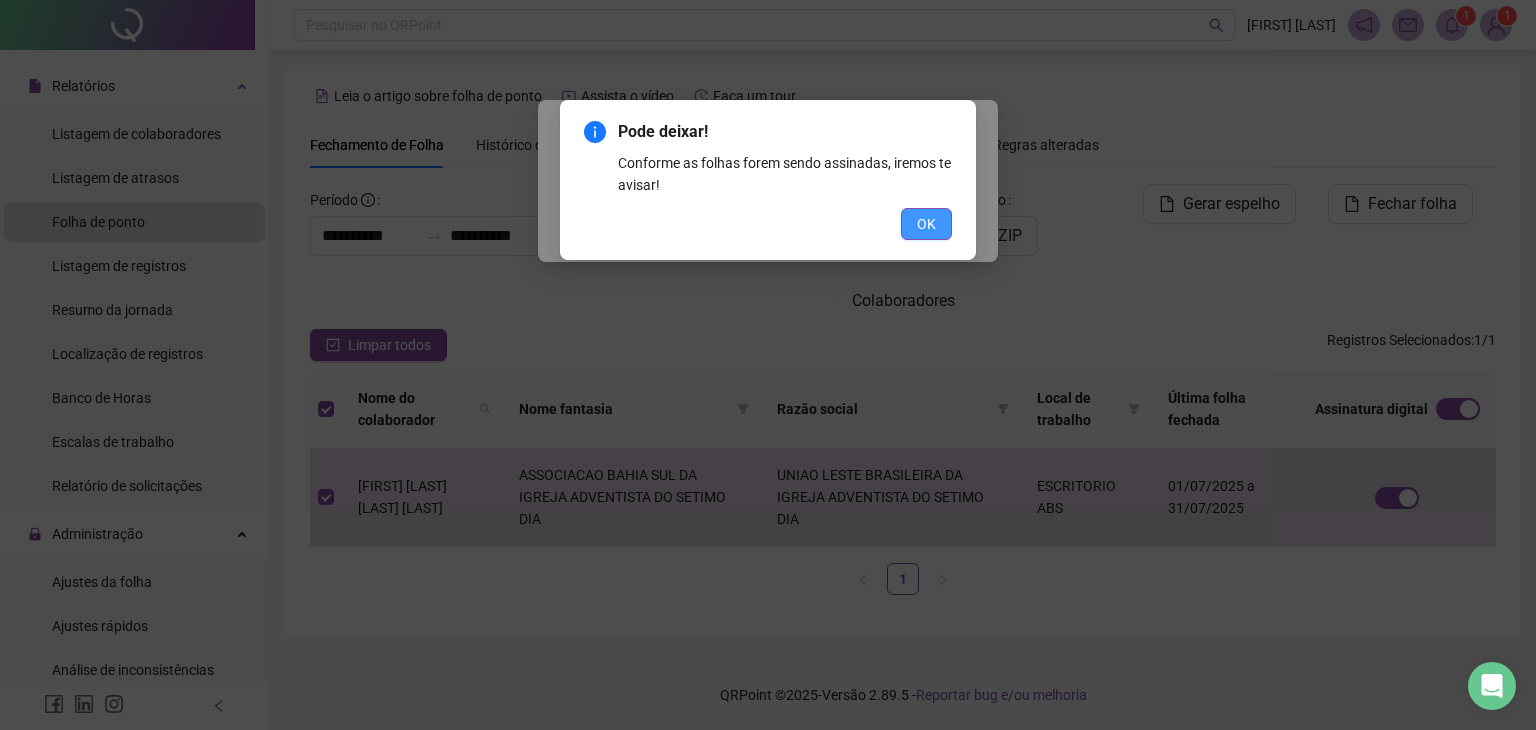 click on "OK" at bounding box center (926, 224) 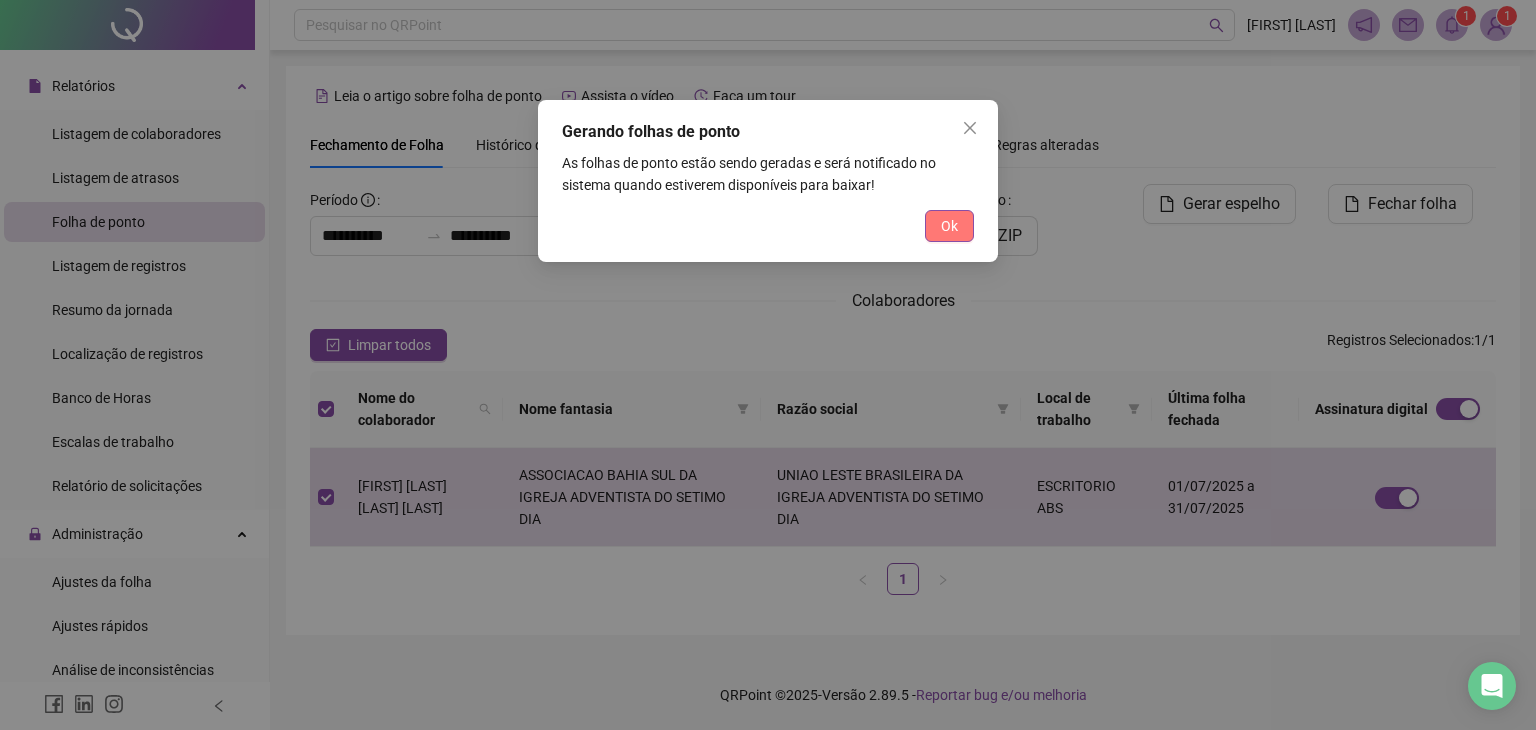 click on "Ok" at bounding box center (949, 226) 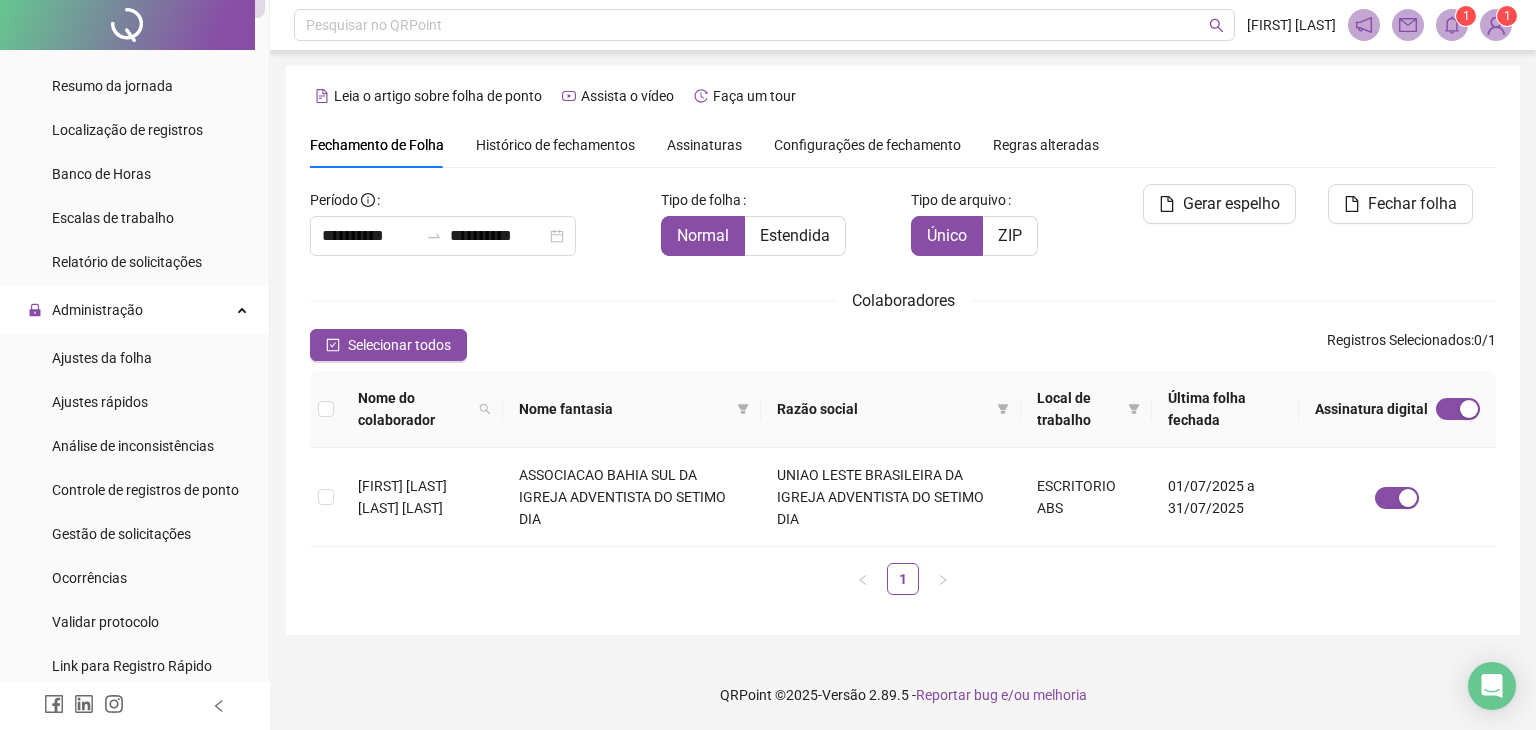 scroll, scrollTop: 0, scrollLeft: 0, axis: both 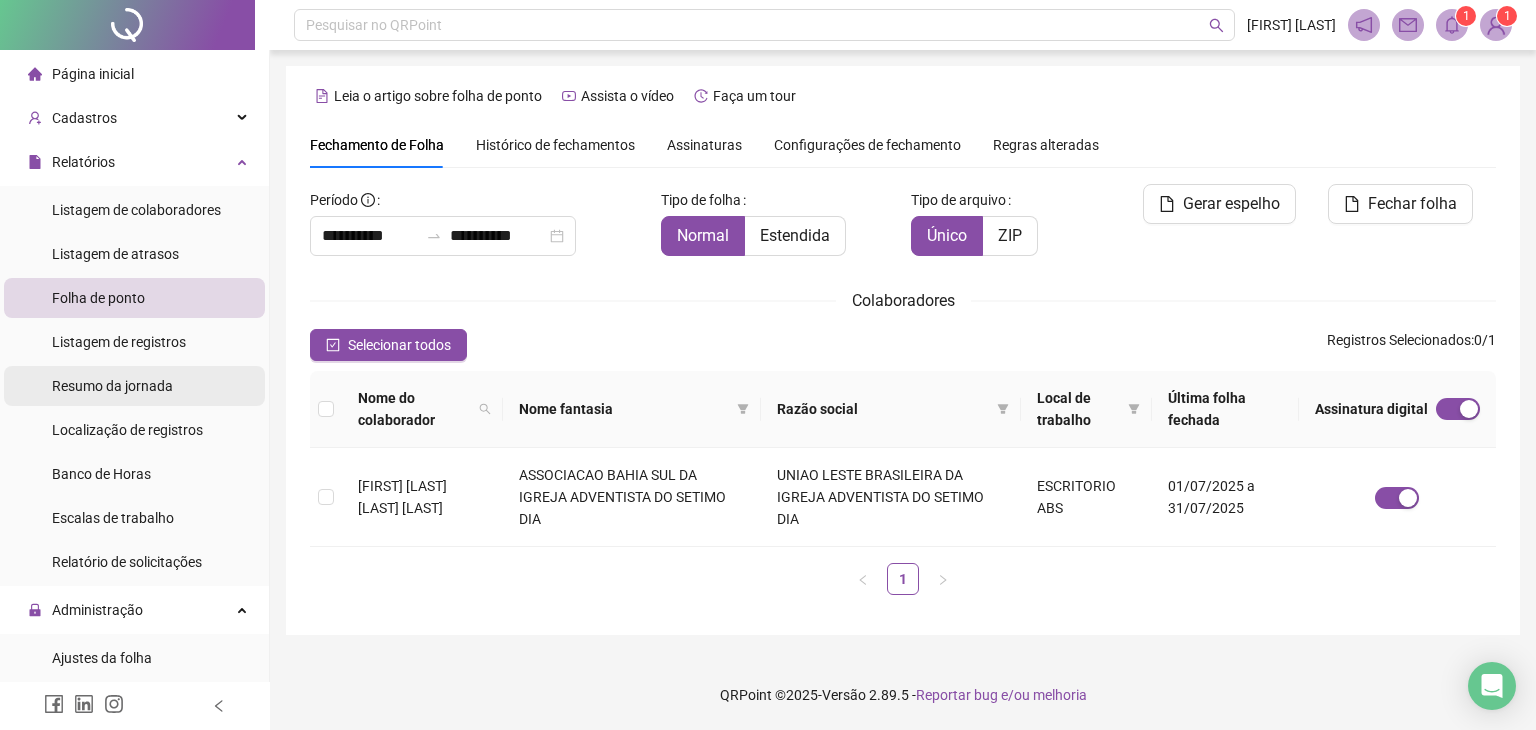 click on "Resumo da jornada" at bounding box center (112, 386) 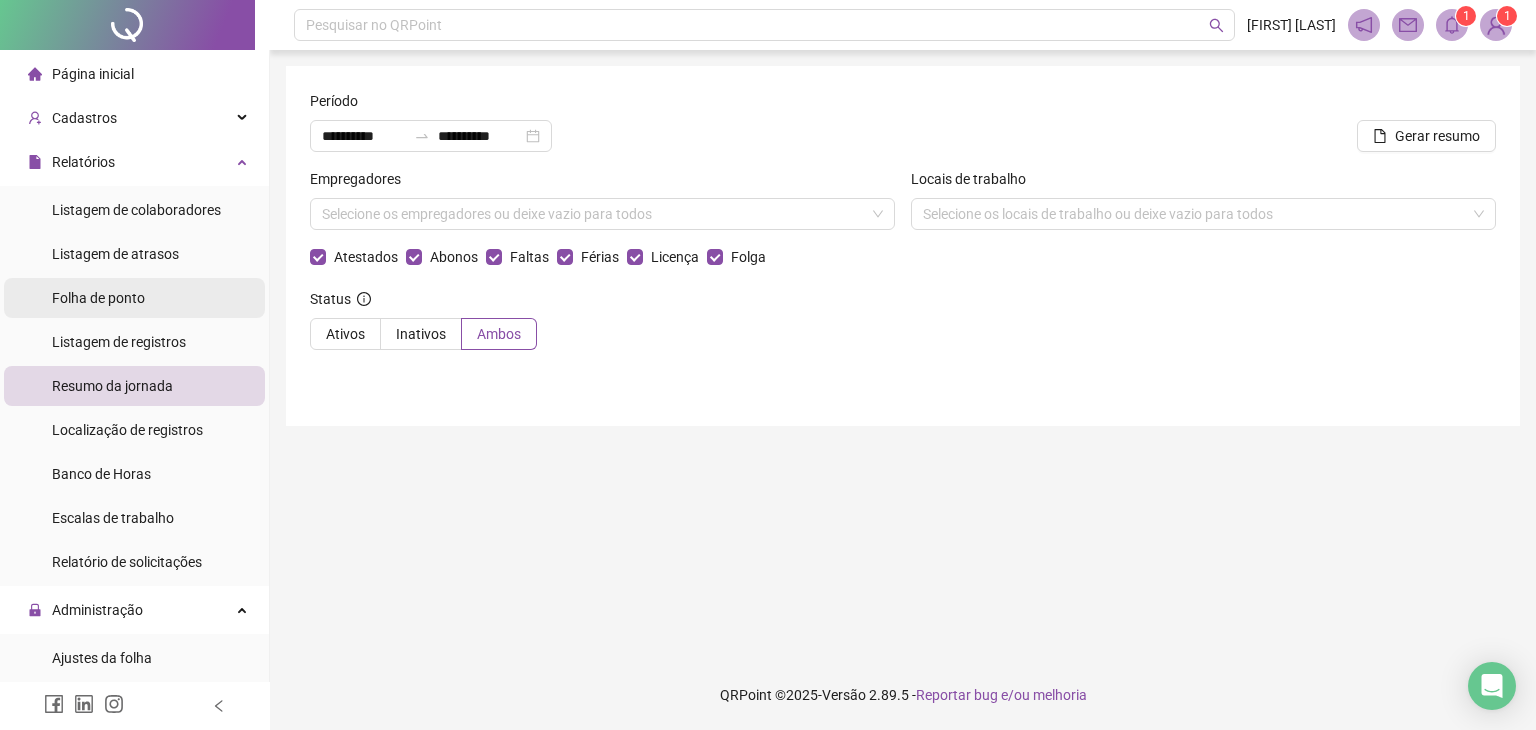 click on "Folha de ponto" at bounding box center (98, 298) 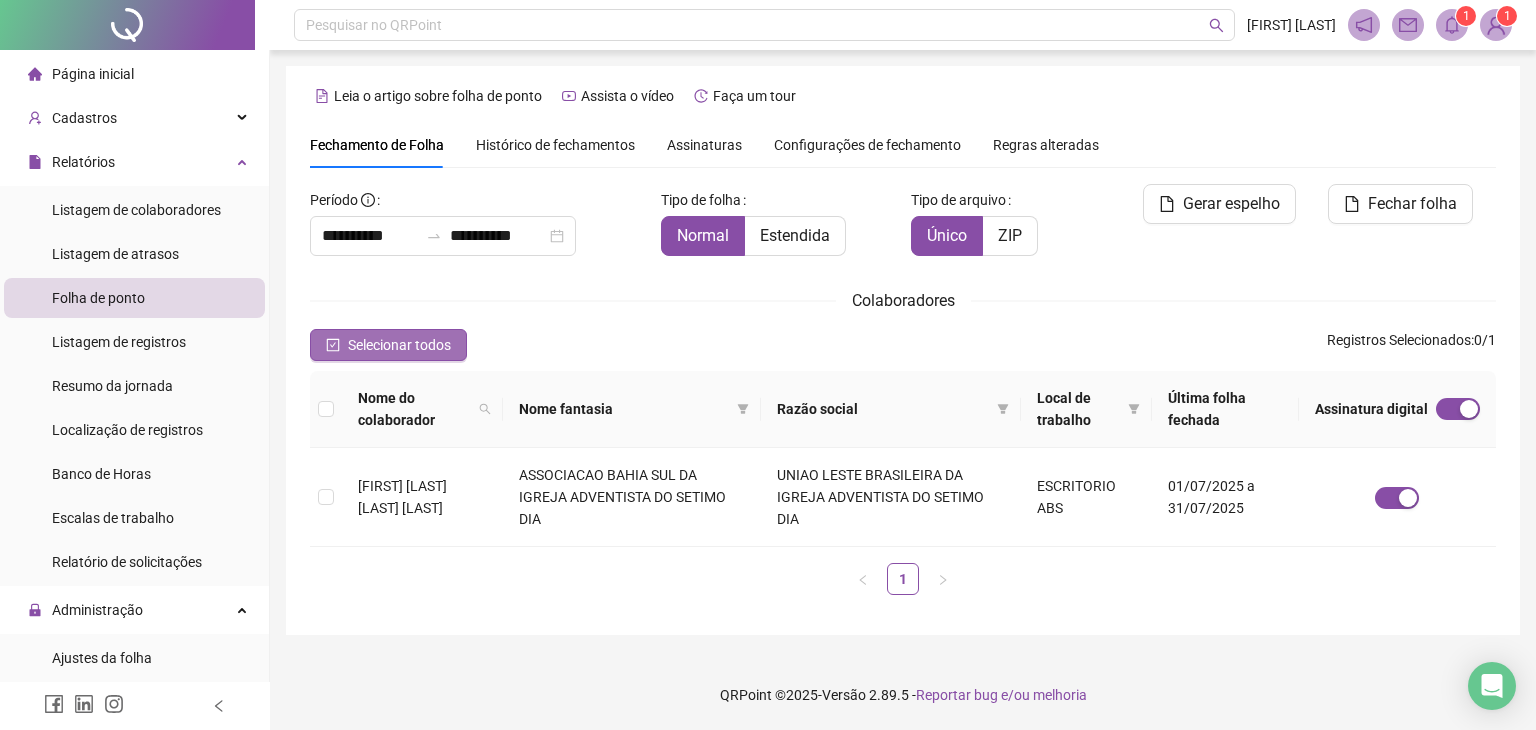 click on "Selecionar todos" at bounding box center (399, 345) 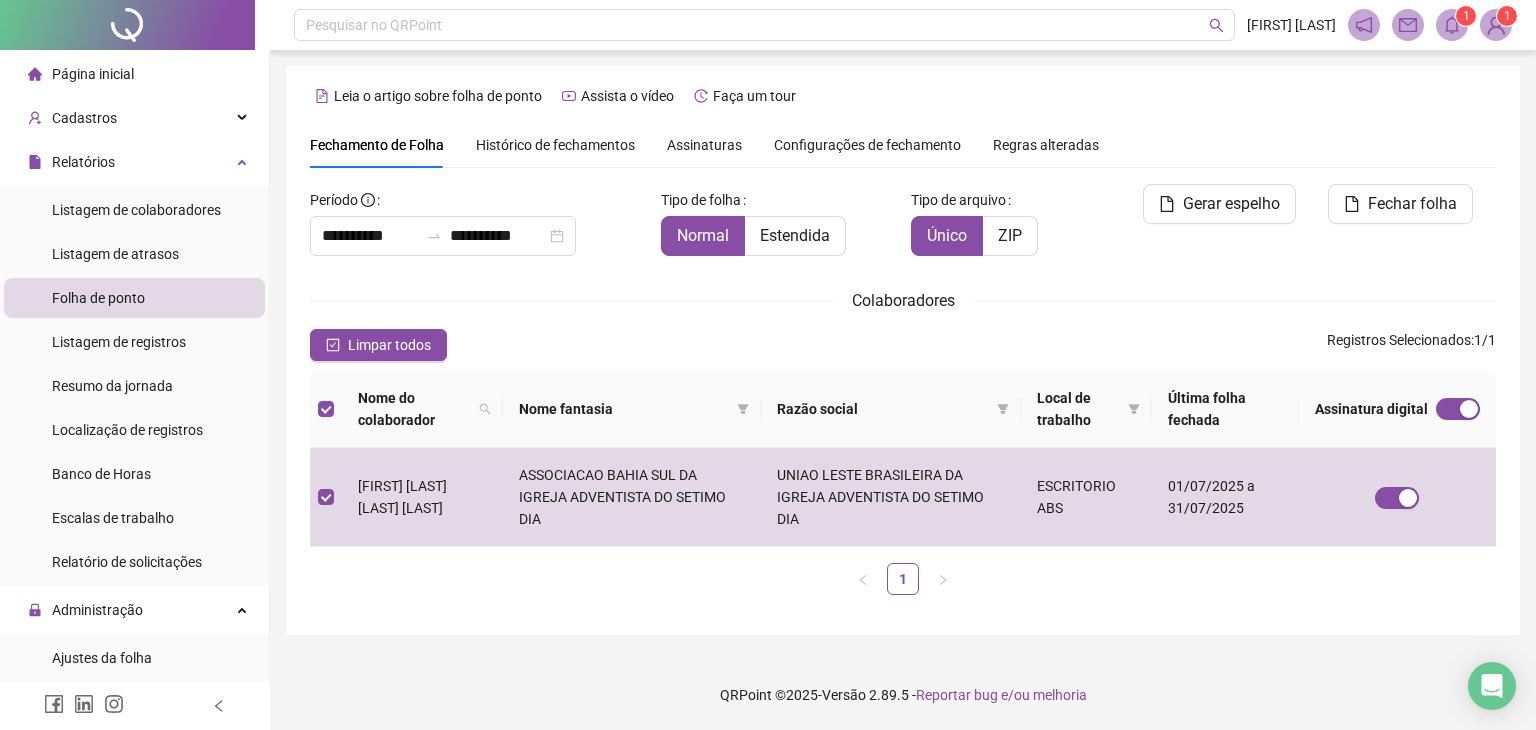 click on "Assinaturas" at bounding box center (704, 145) 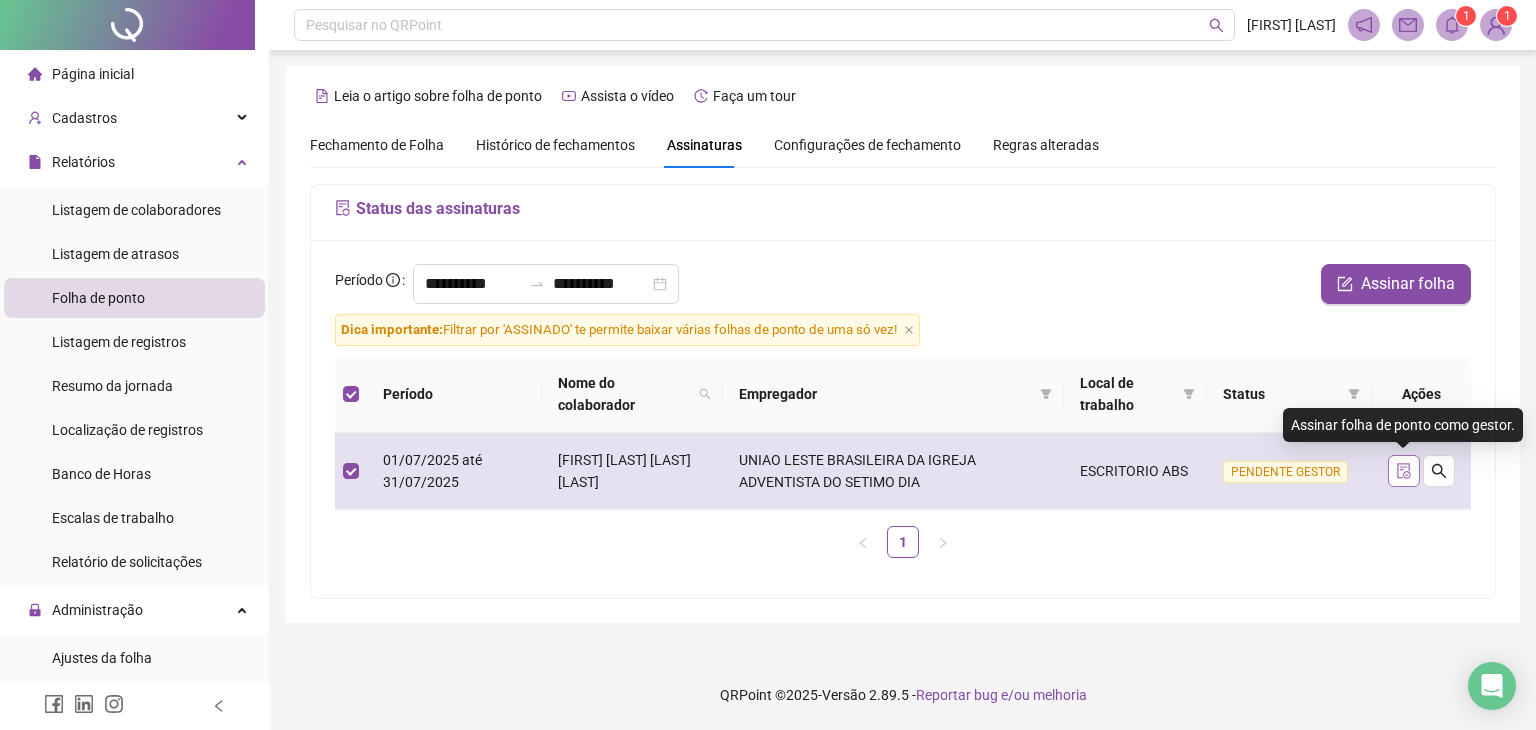 click at bounding box center [1404, 471] 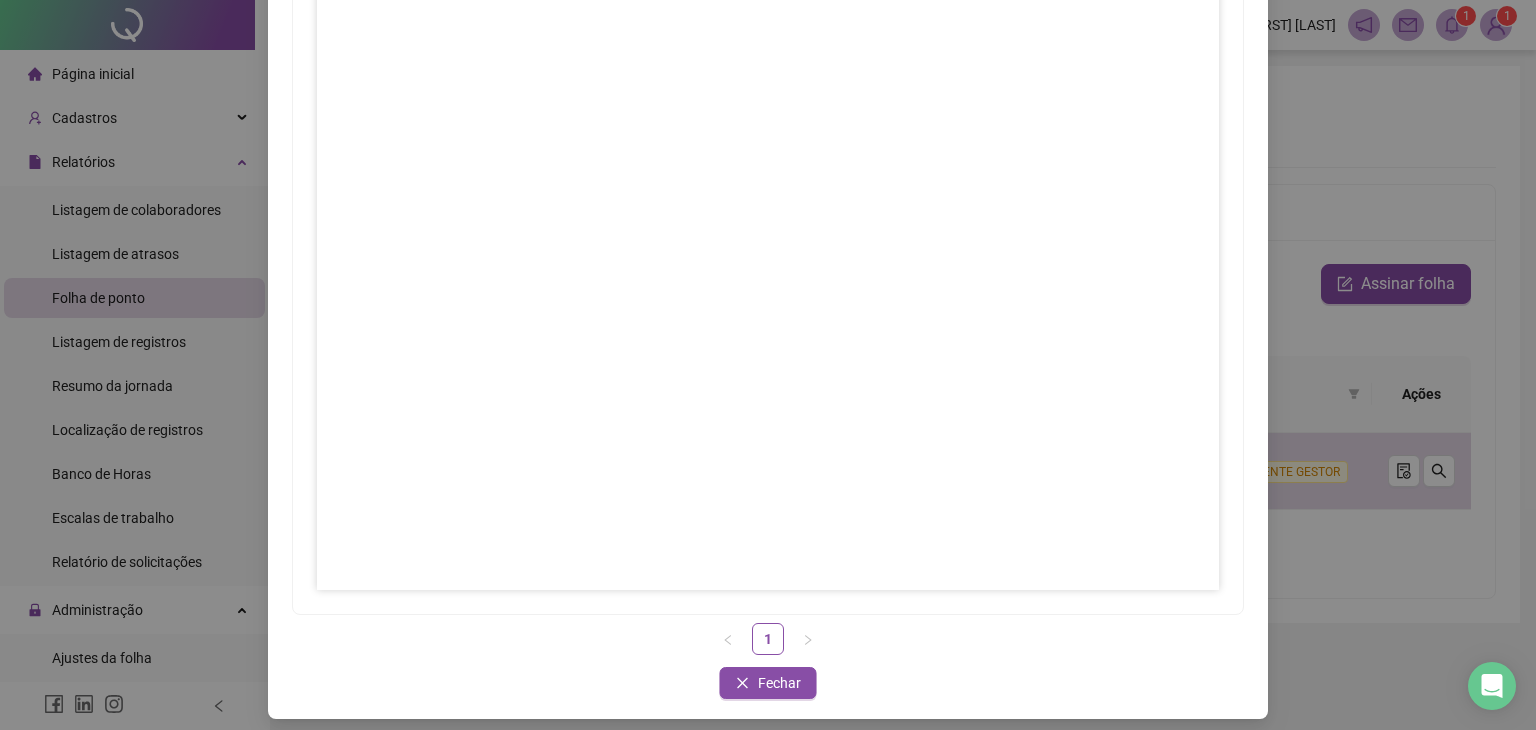 scroll, scrollTop: 197, scrollLeft: 0, axis: vertical 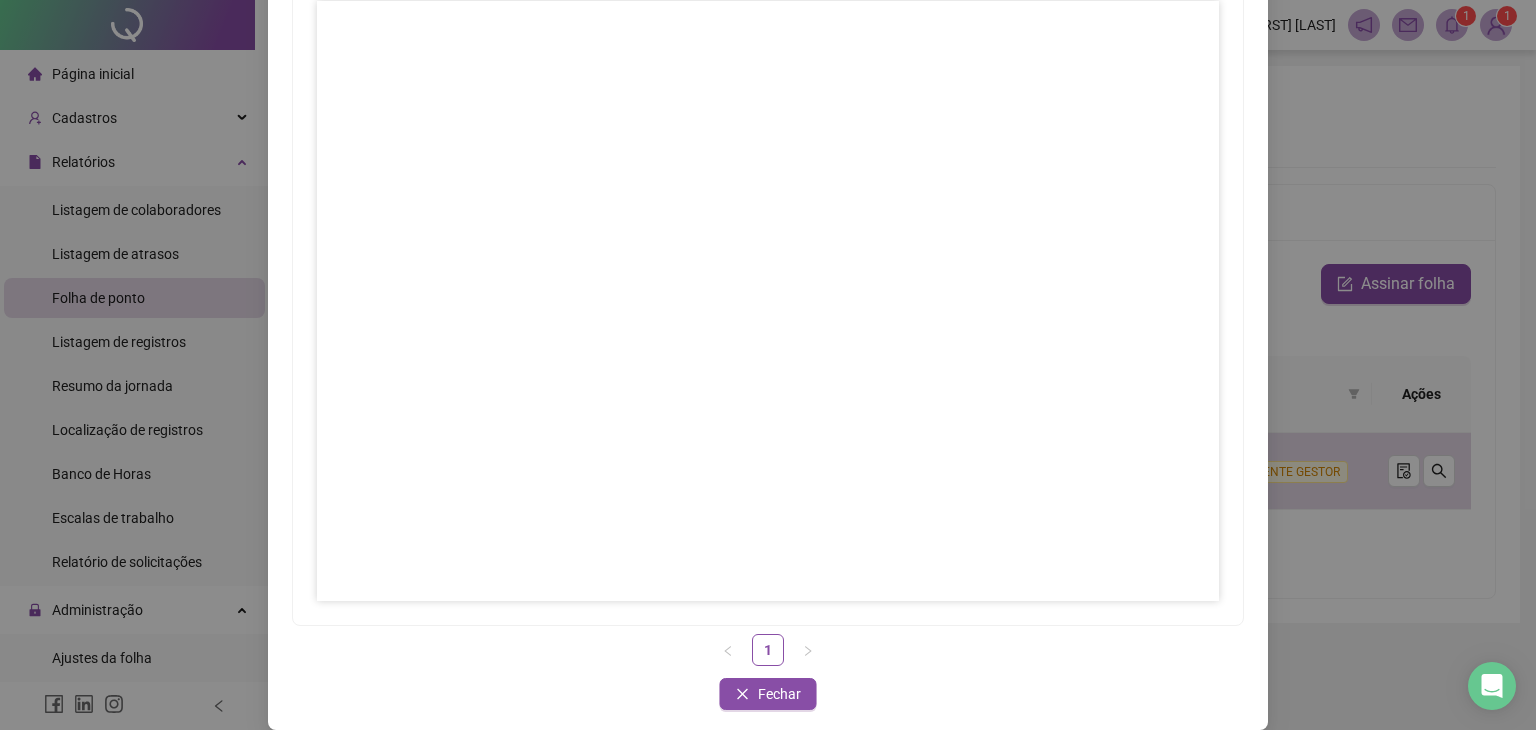click on "Assinar folhas de ponto 1 Fechar Fechar" at bounding box center [768, 327] 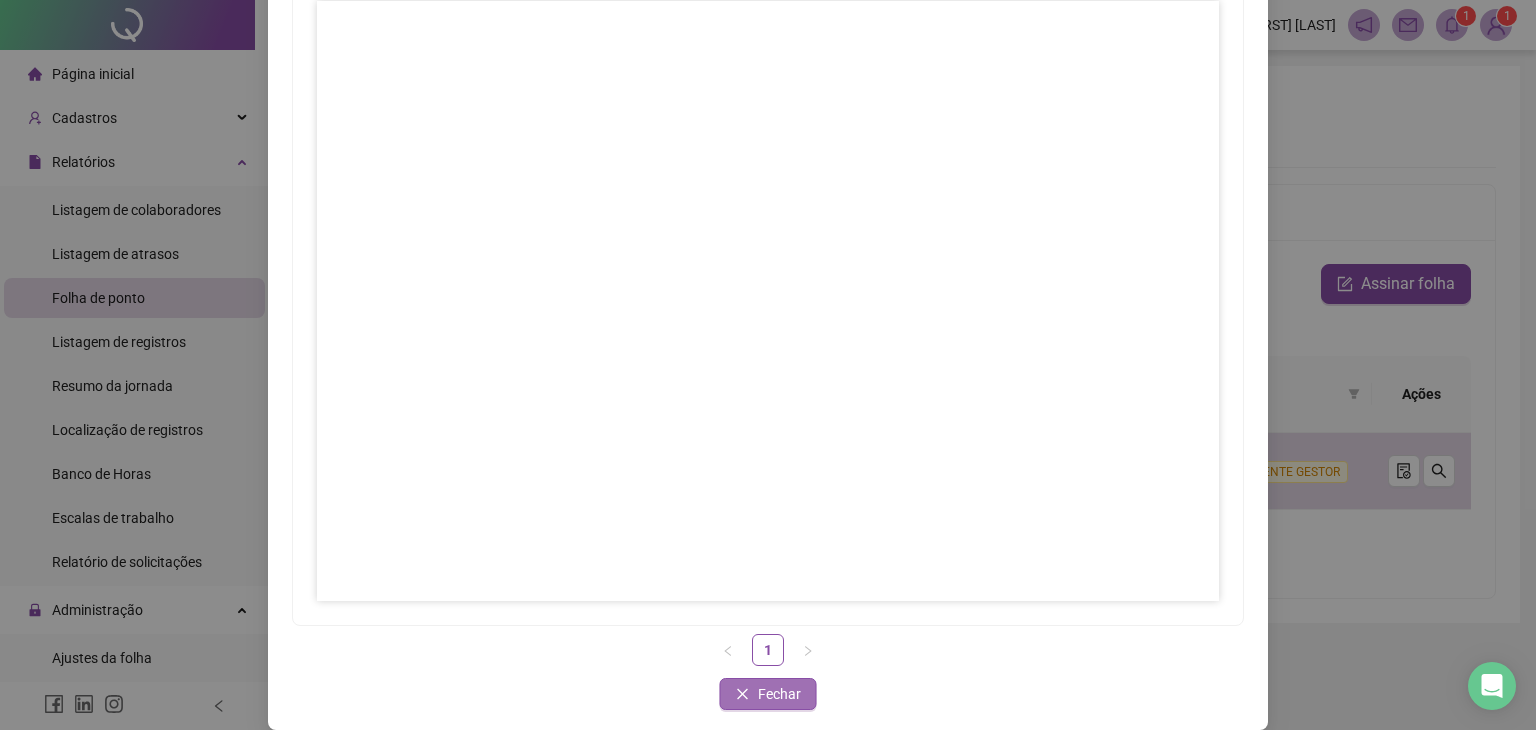 click on "Fechar" at bounding box center (779, 694) 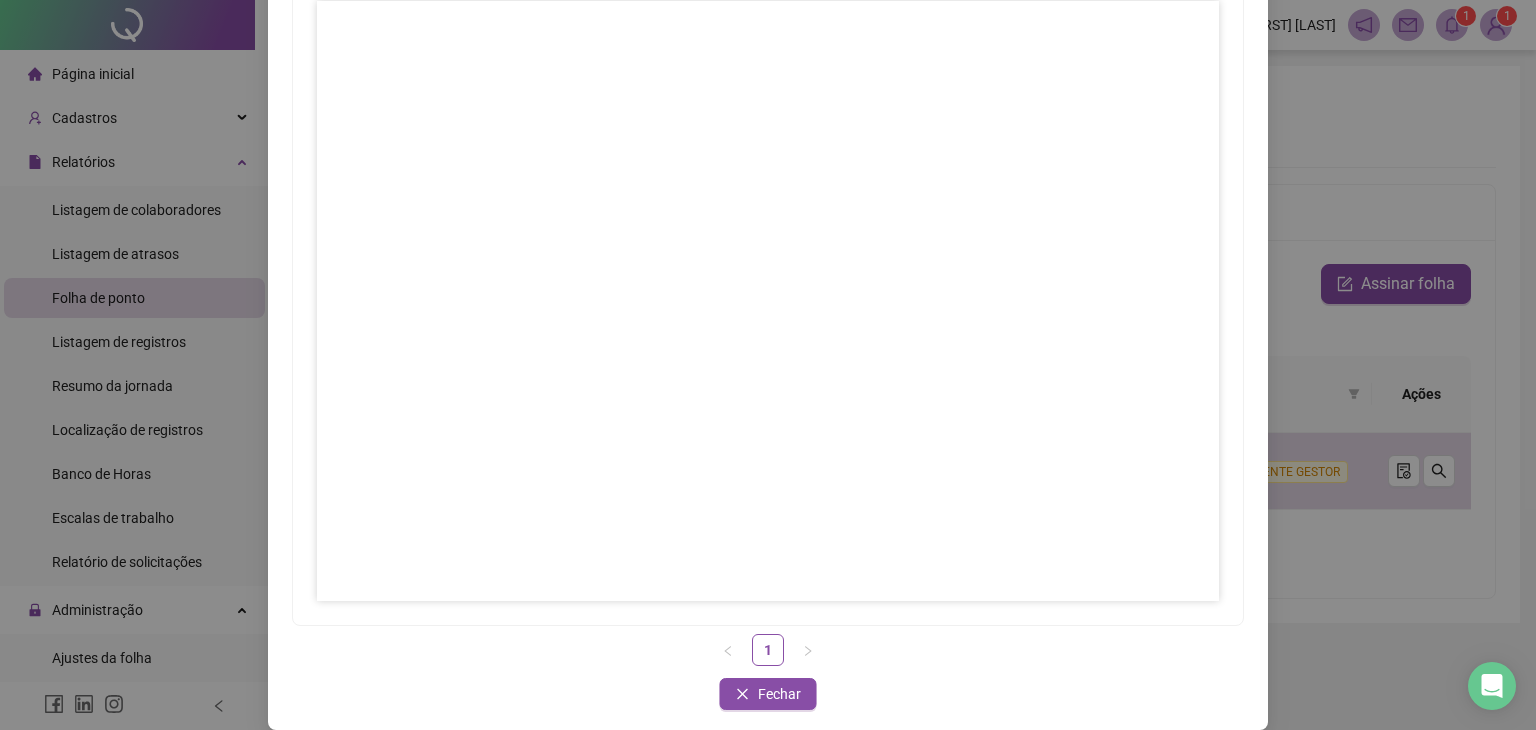 click on "Assinar folhas de ponto 1 Fechar Fechar" at bounding box center [768, 365] 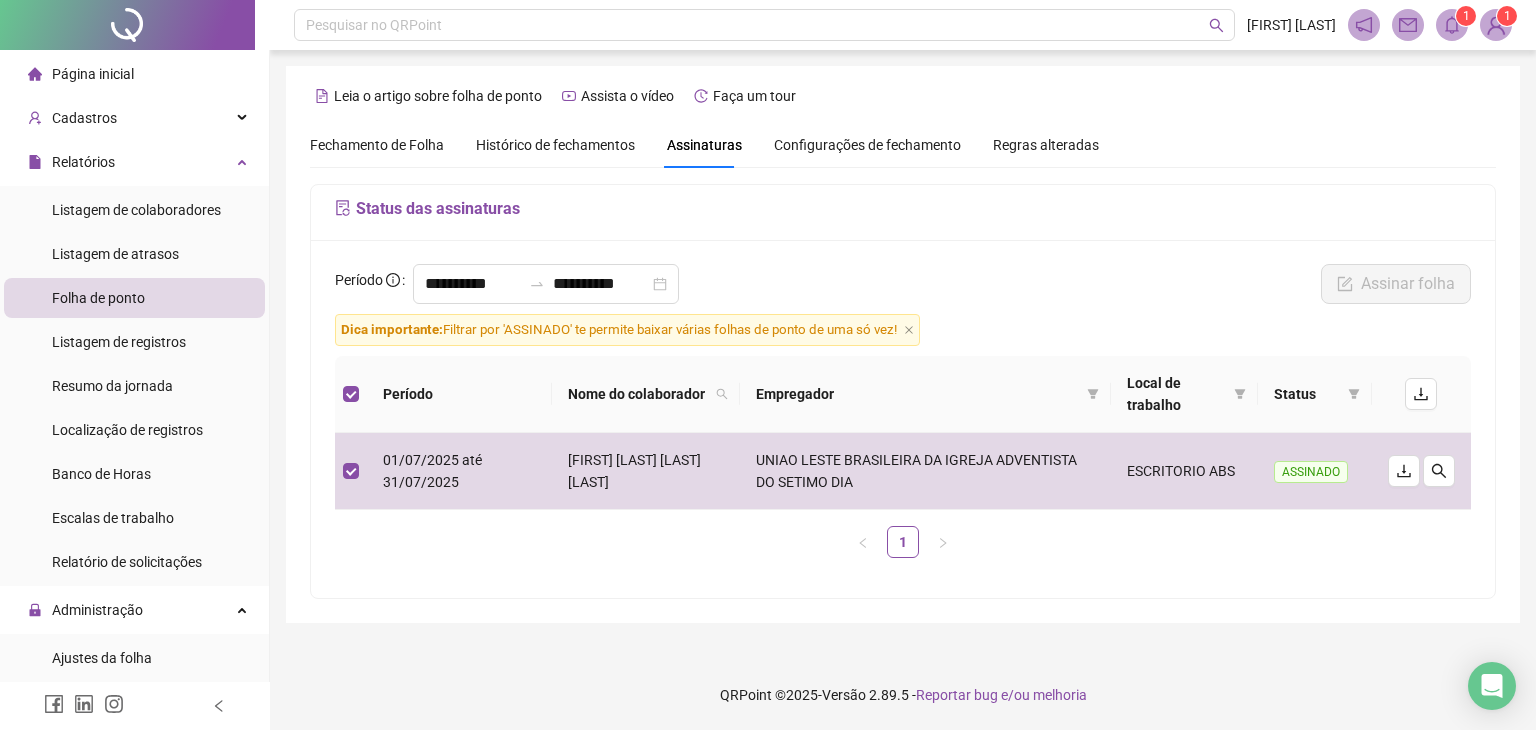 click on "Fechamento de Folha" at bounding box center [377, 145] 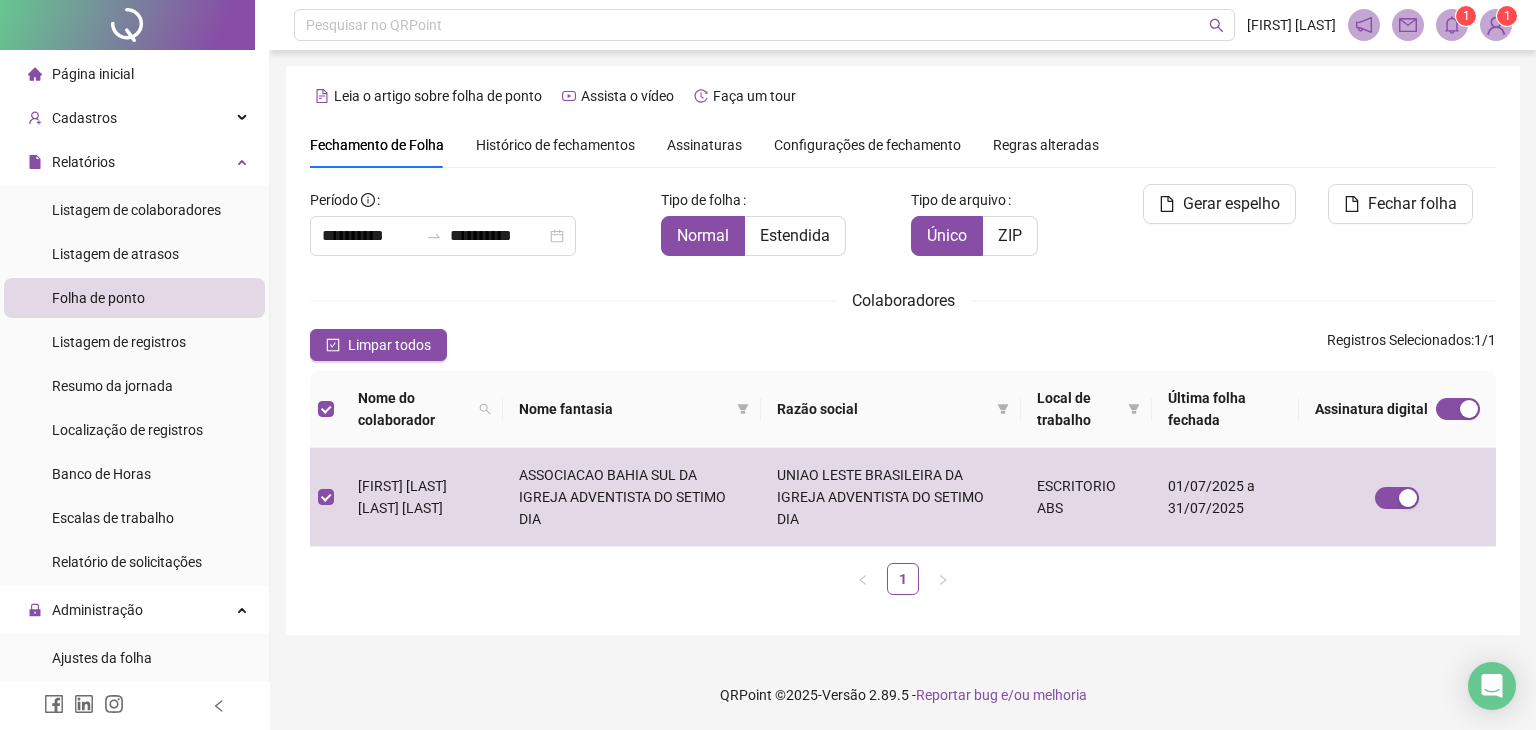 click on "Assinaturas" at bounding box center [704, 145] 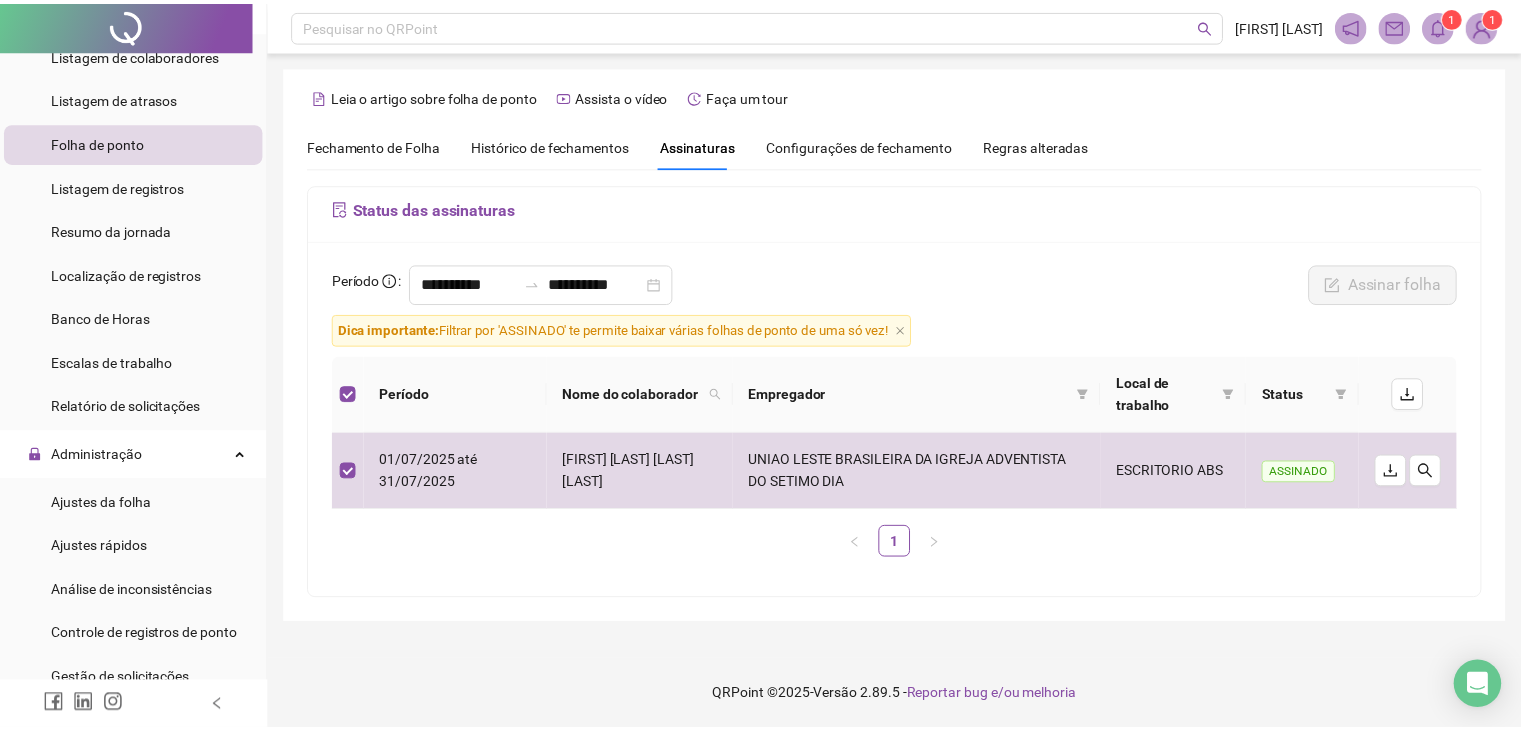scroll, scrollTop: 83, scrollLeft: 0, axis: vertical 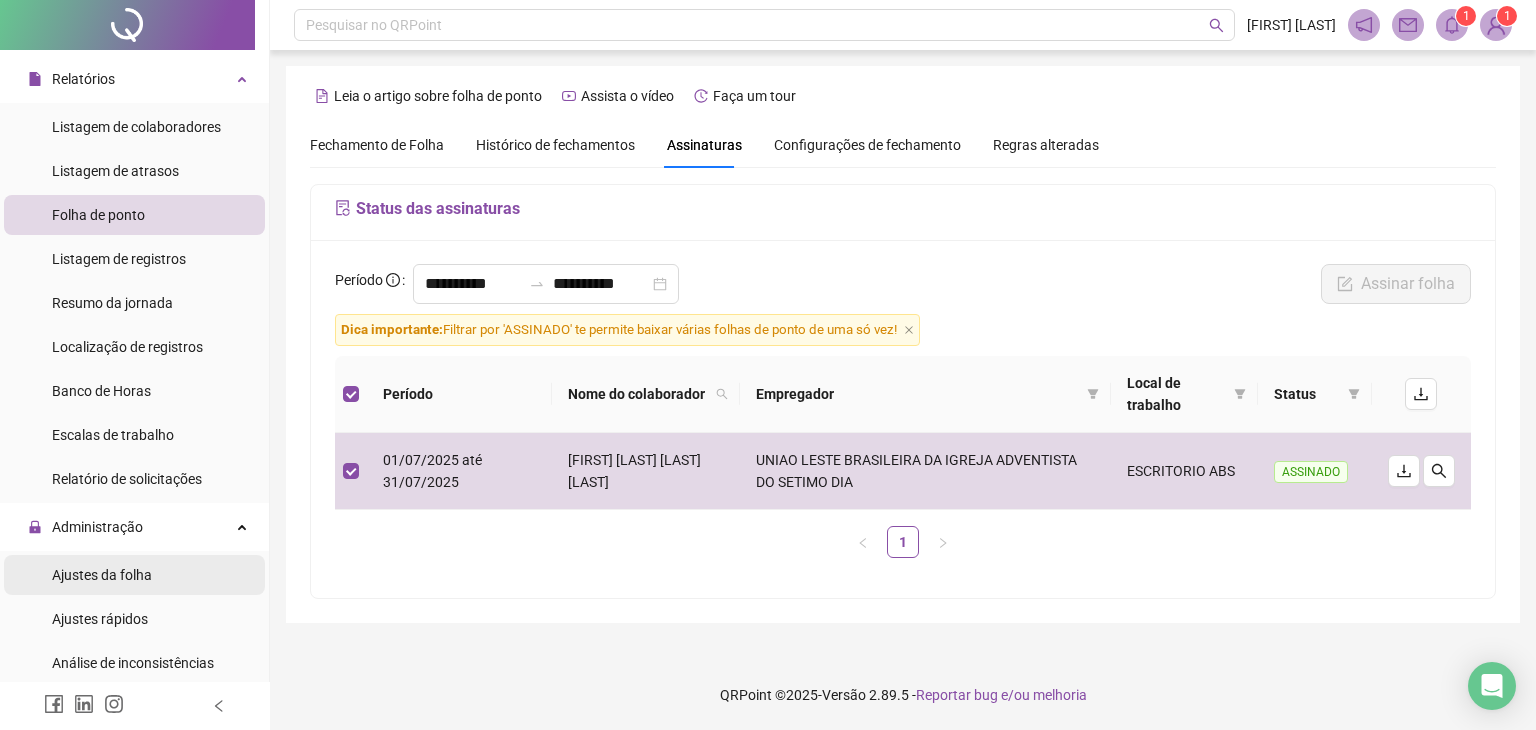 click on "Ajustes da folha" at bounding box center [102, 575] 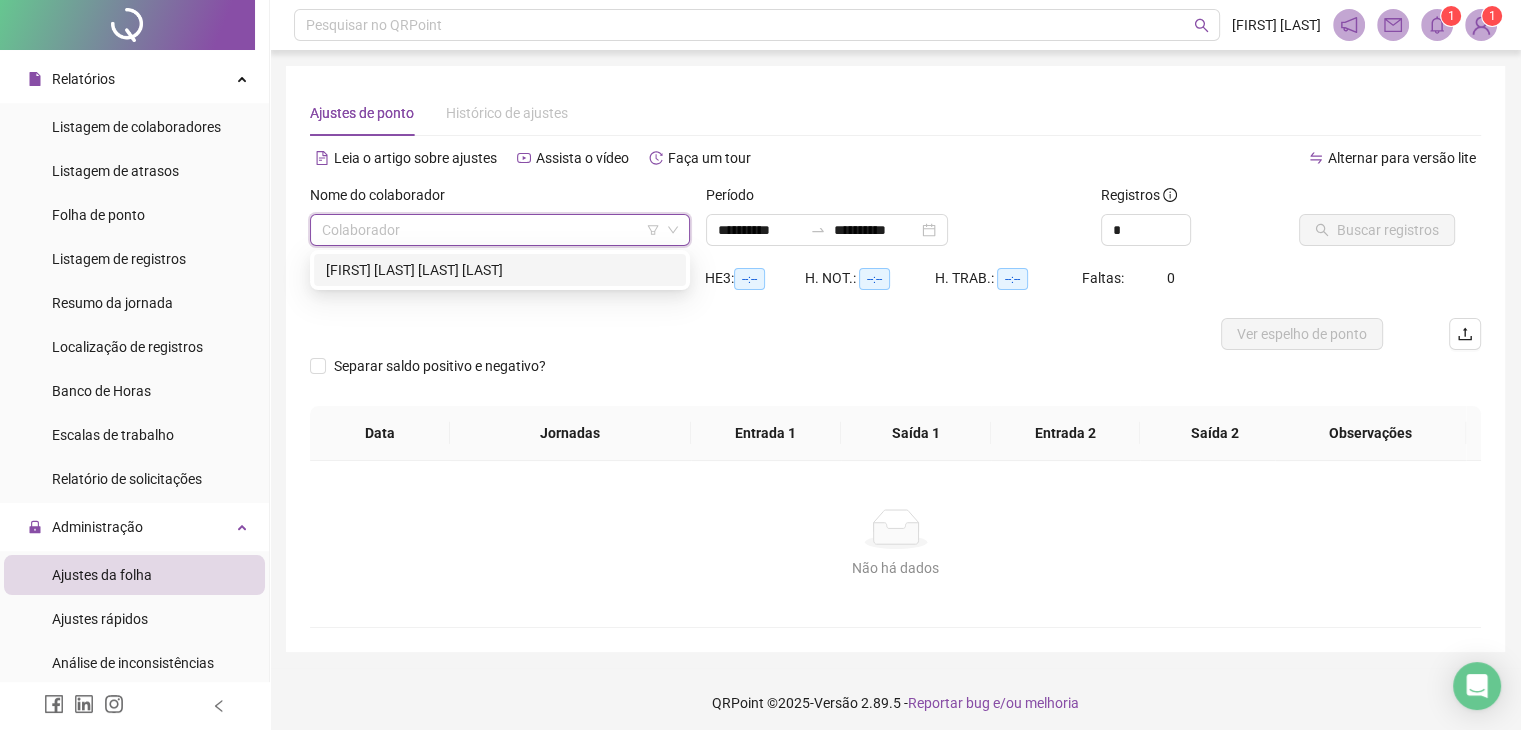 click at bounding box center (491, 230) 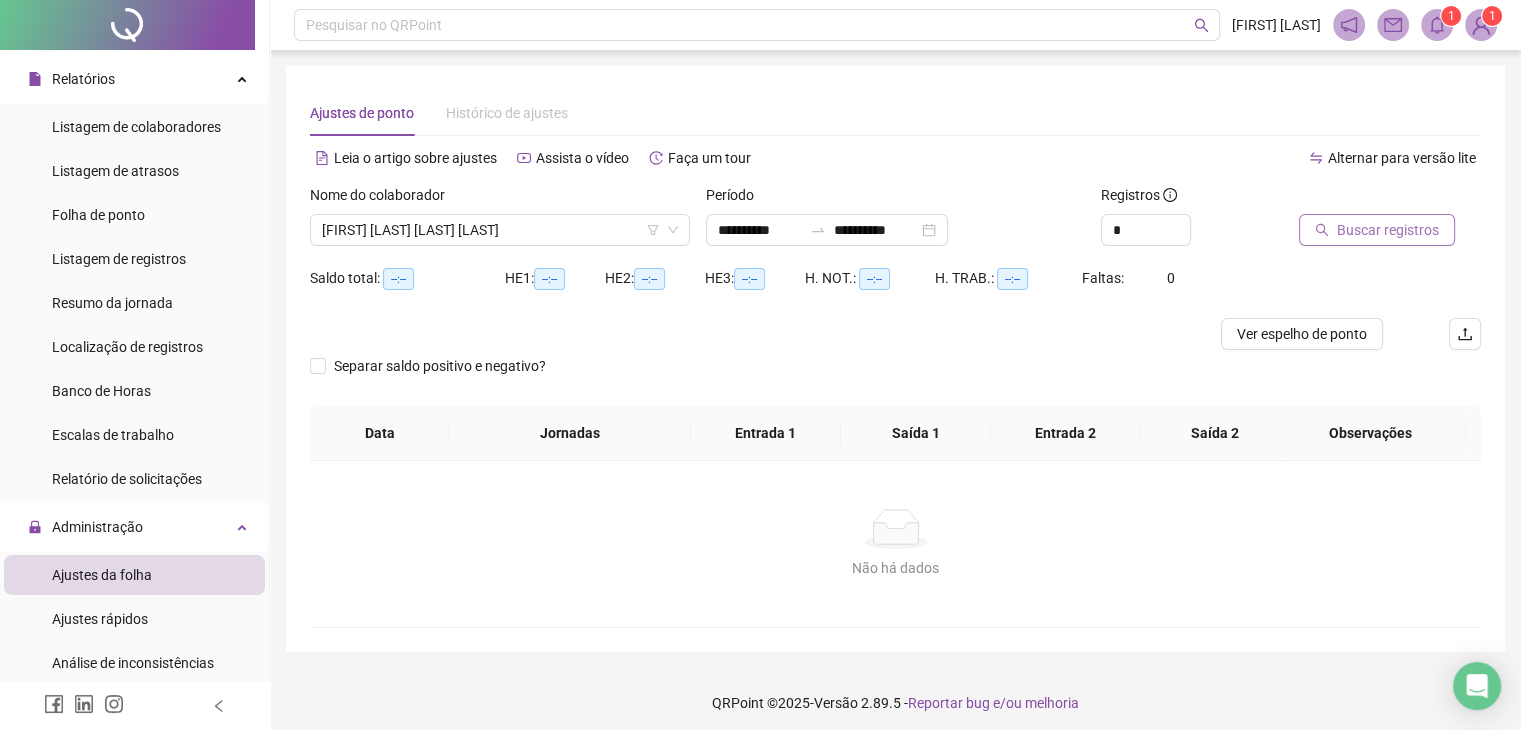 click on "Buscar registros" at bounding box center [1388, 230] 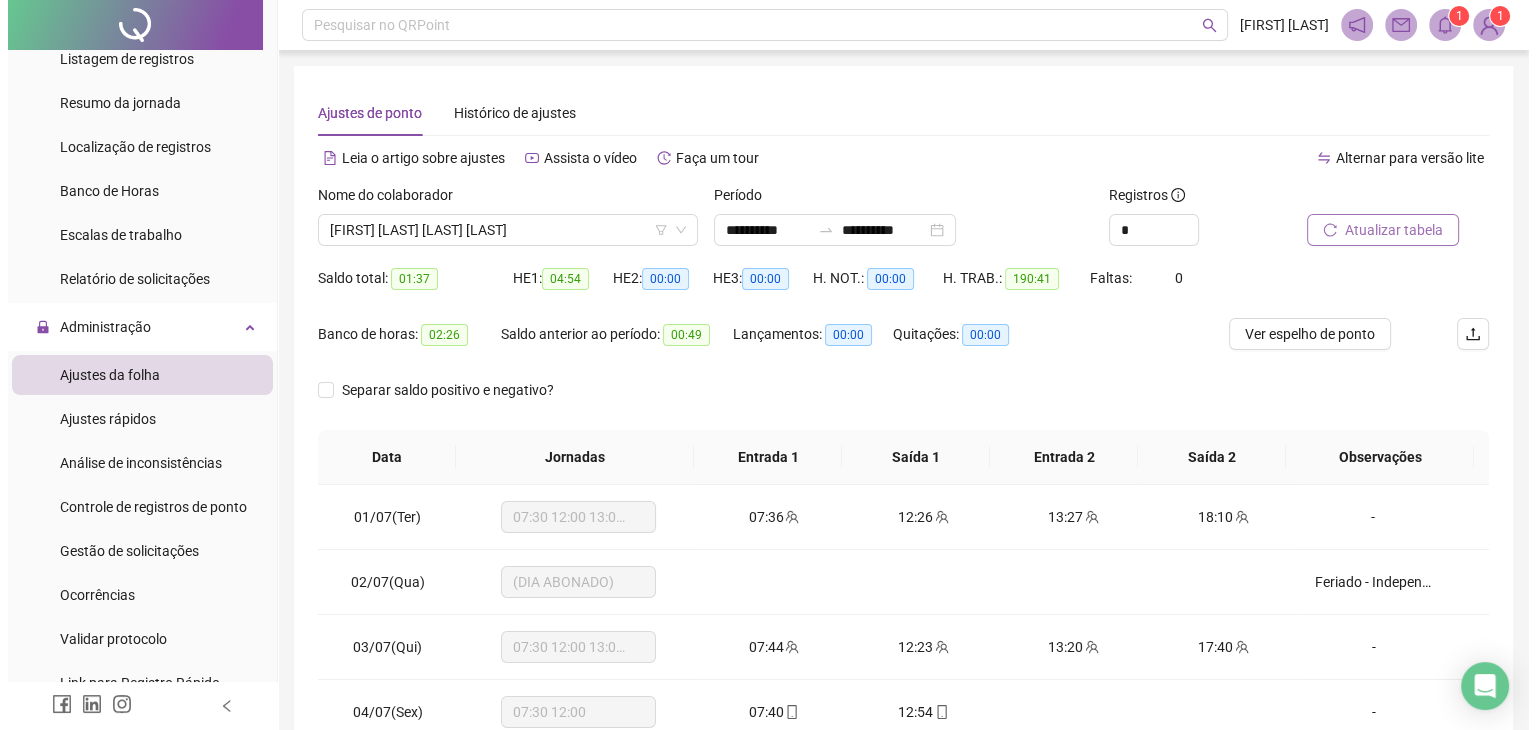 scroll, scrollTop: 288, scrollLeft: 0, axis: vertical 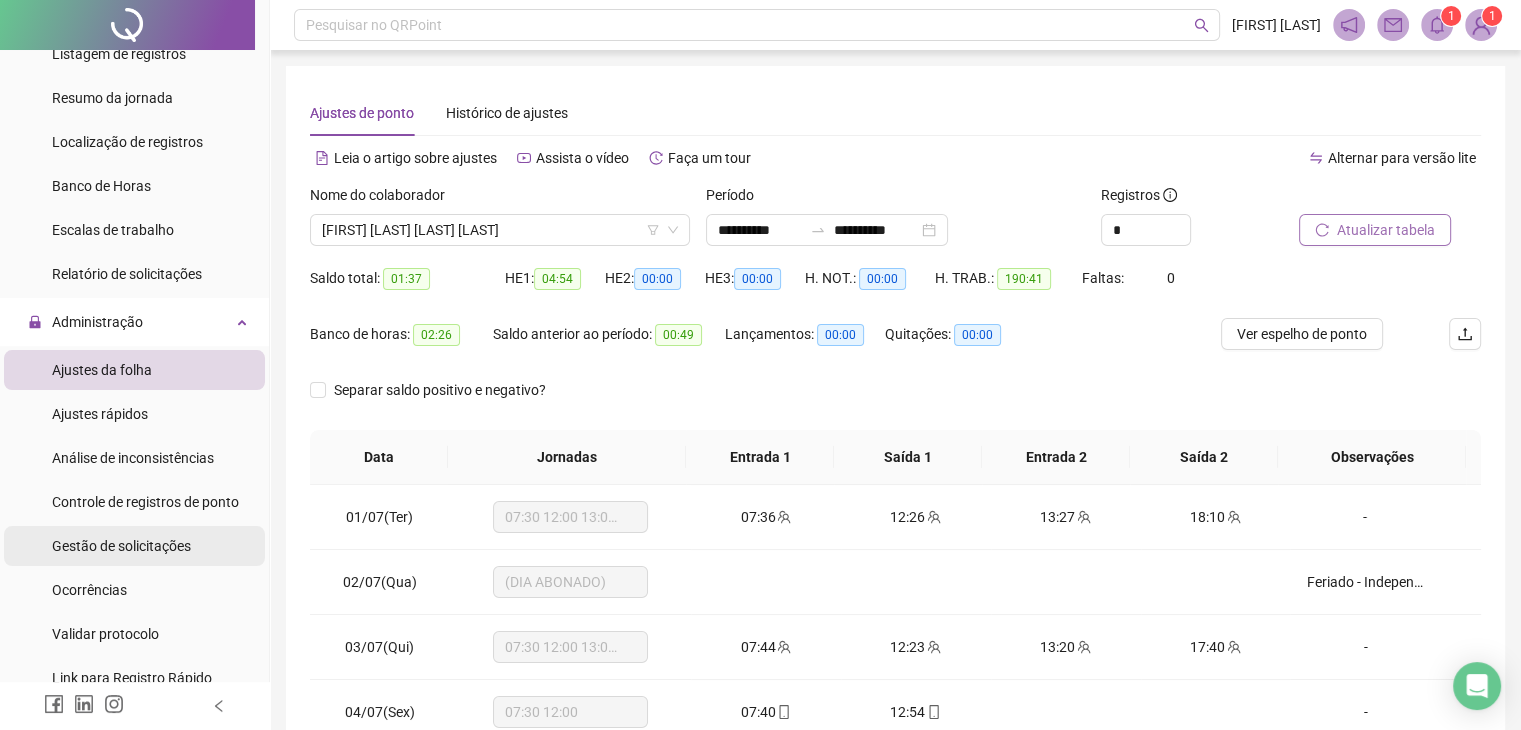 click on "Gestão de solicitações" at bounding box center [121, 546] 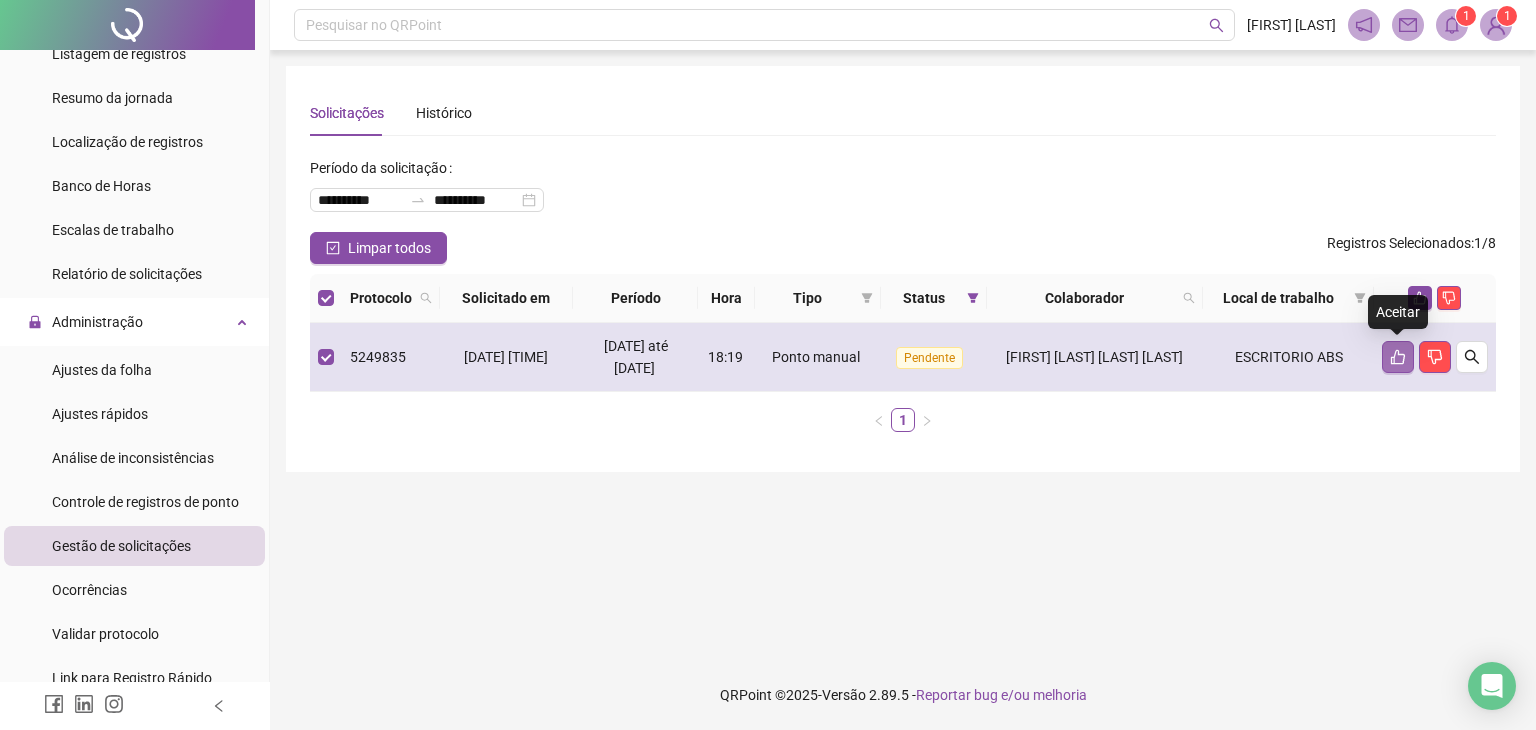 click 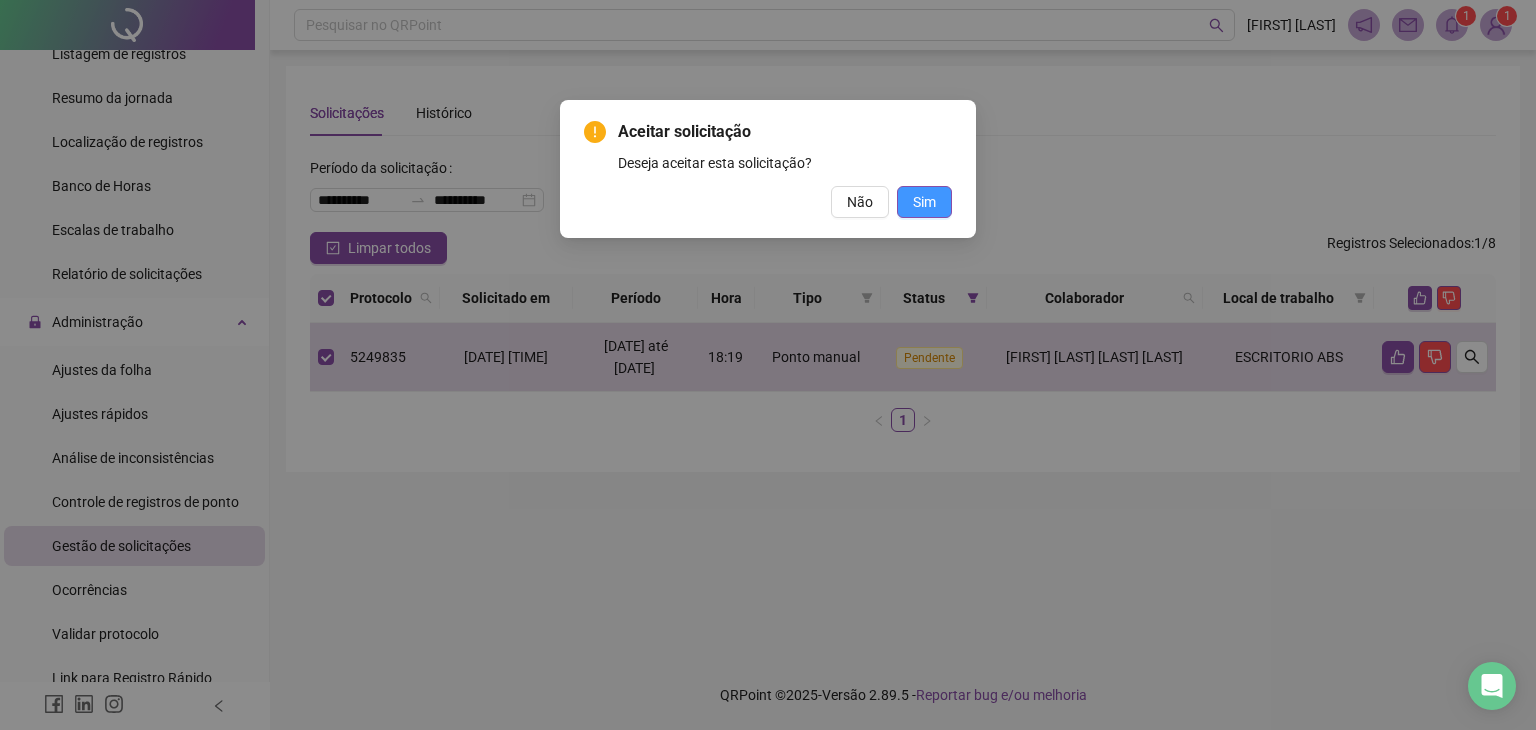 click on "Sim" at bounding box center [924, 202] 